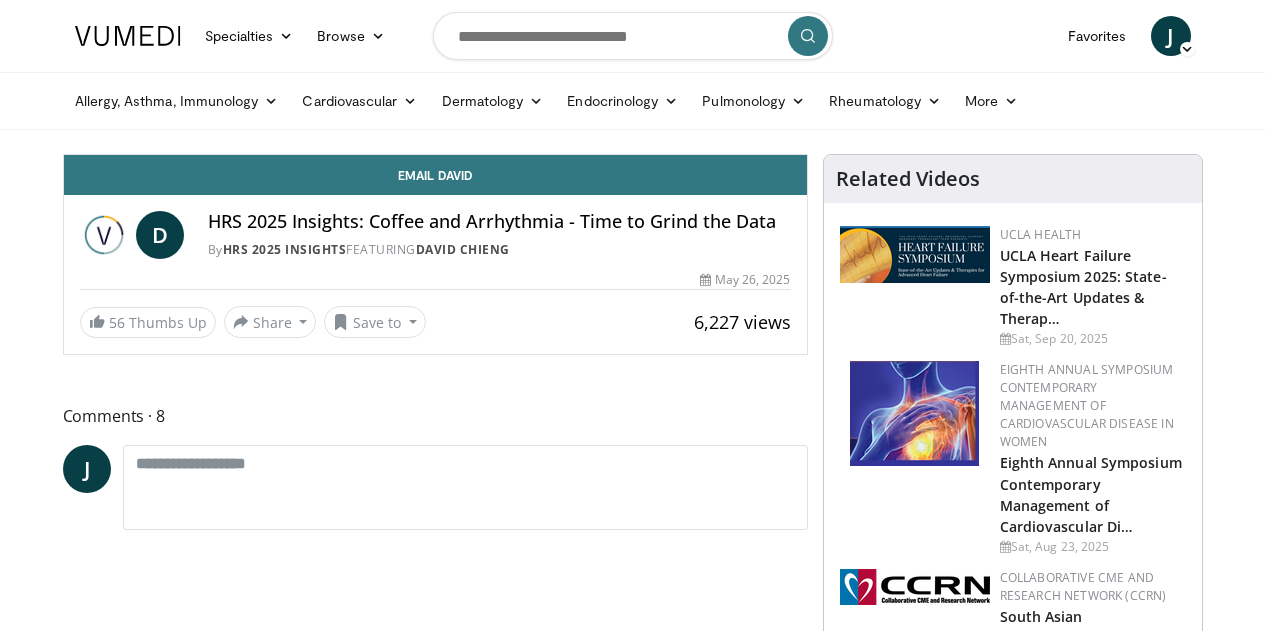 scroll, scrollTop: 0, scrollLeft: 0, axis: both 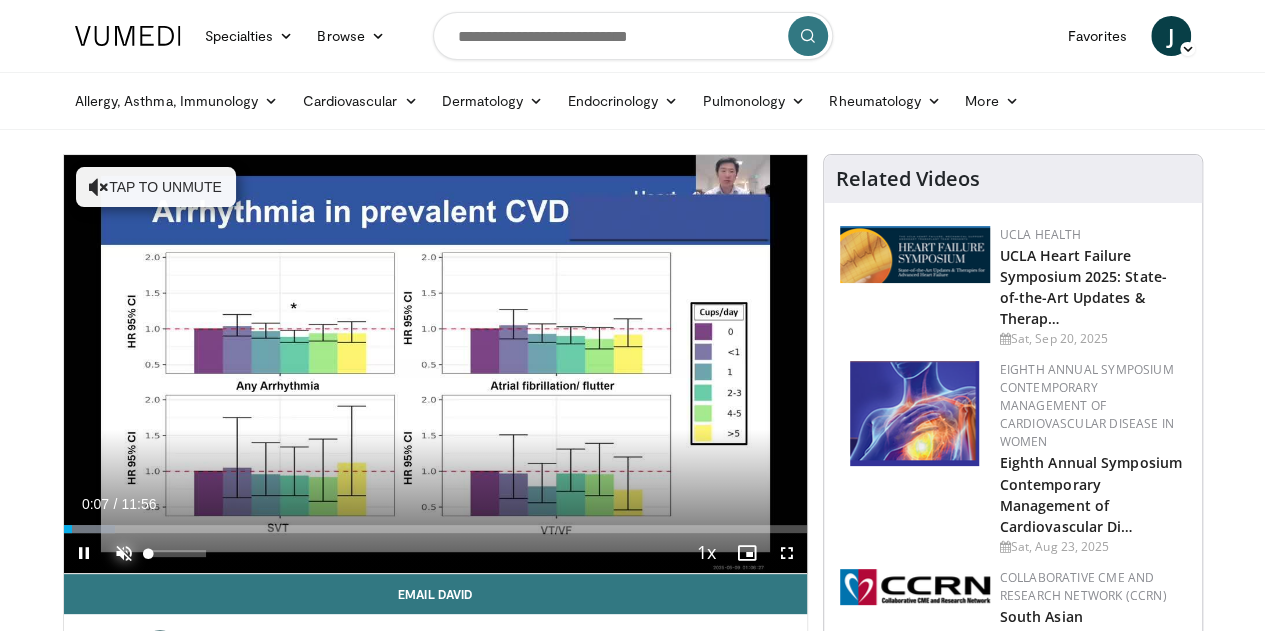 click at bounding box center (124, 553) 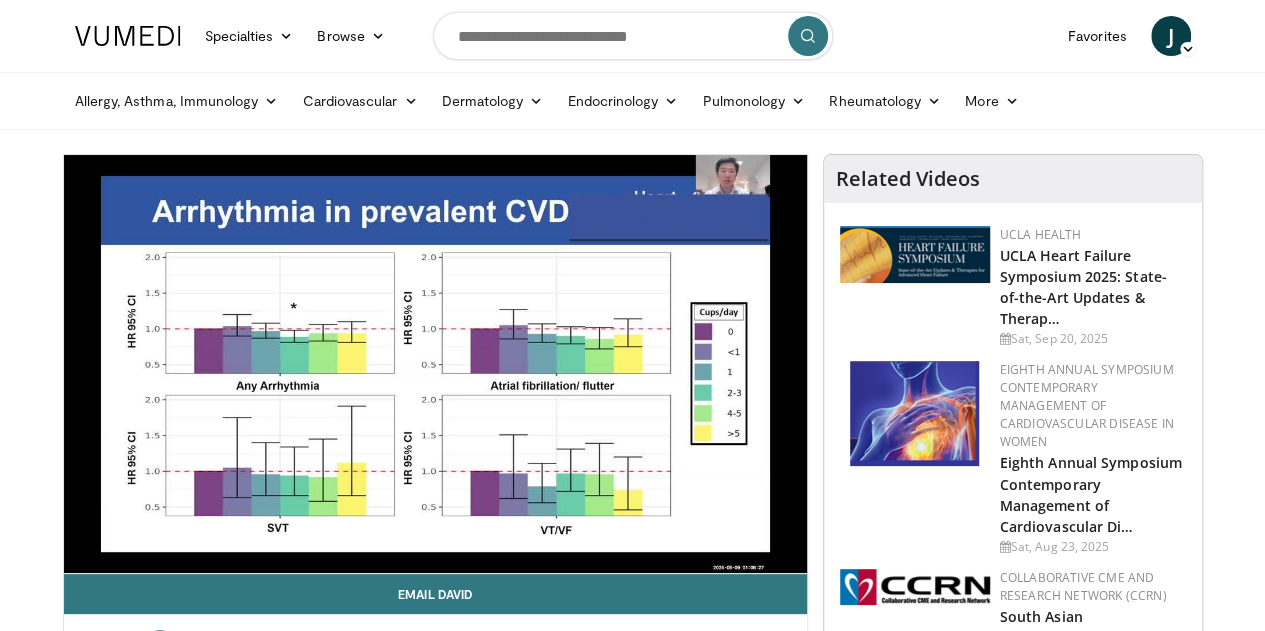 type 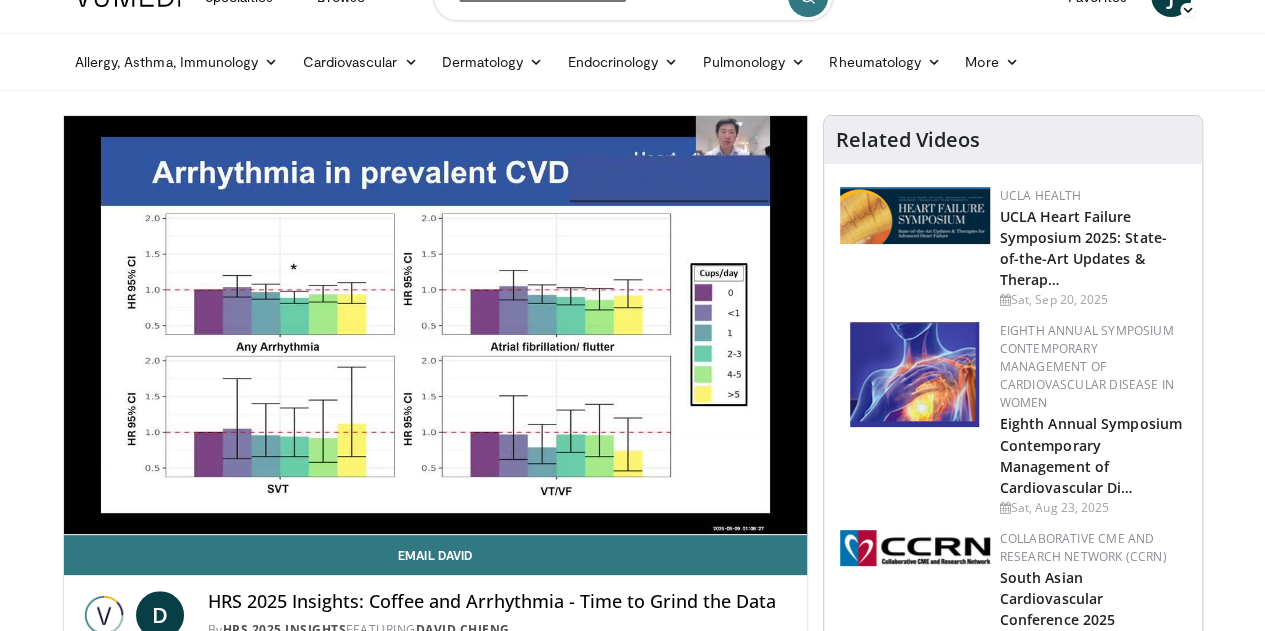 scroll, scrollTop: 38, scrollLeft: 0, axis: vertical 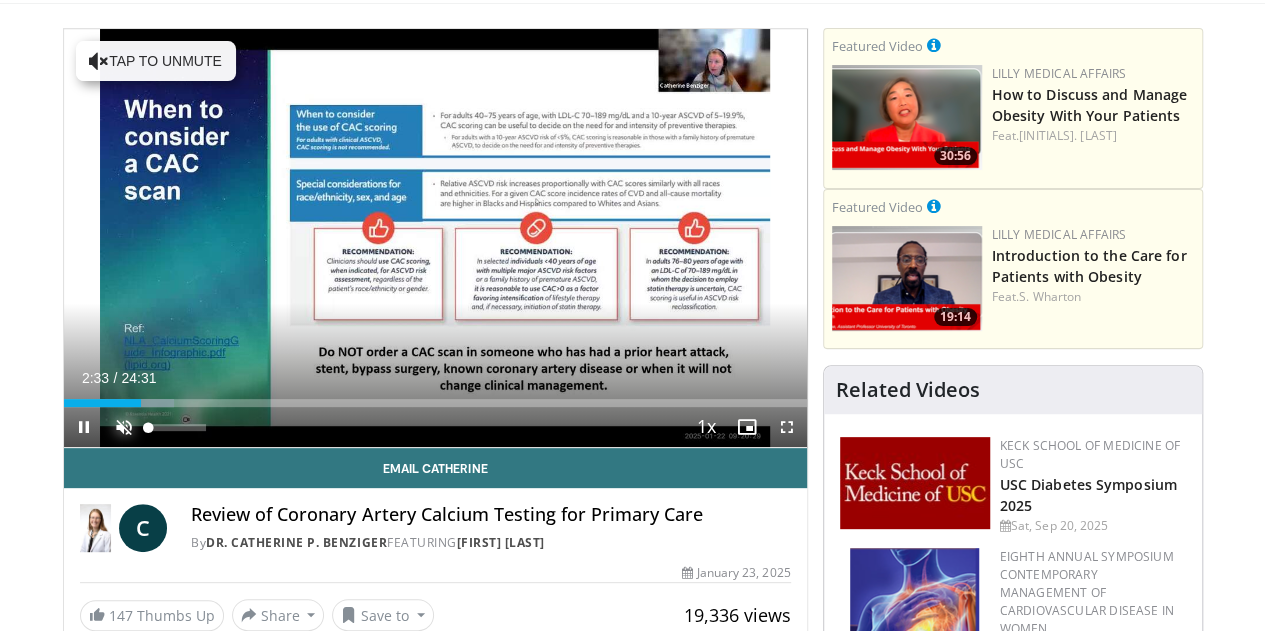 click at bounding box center (124, 427) 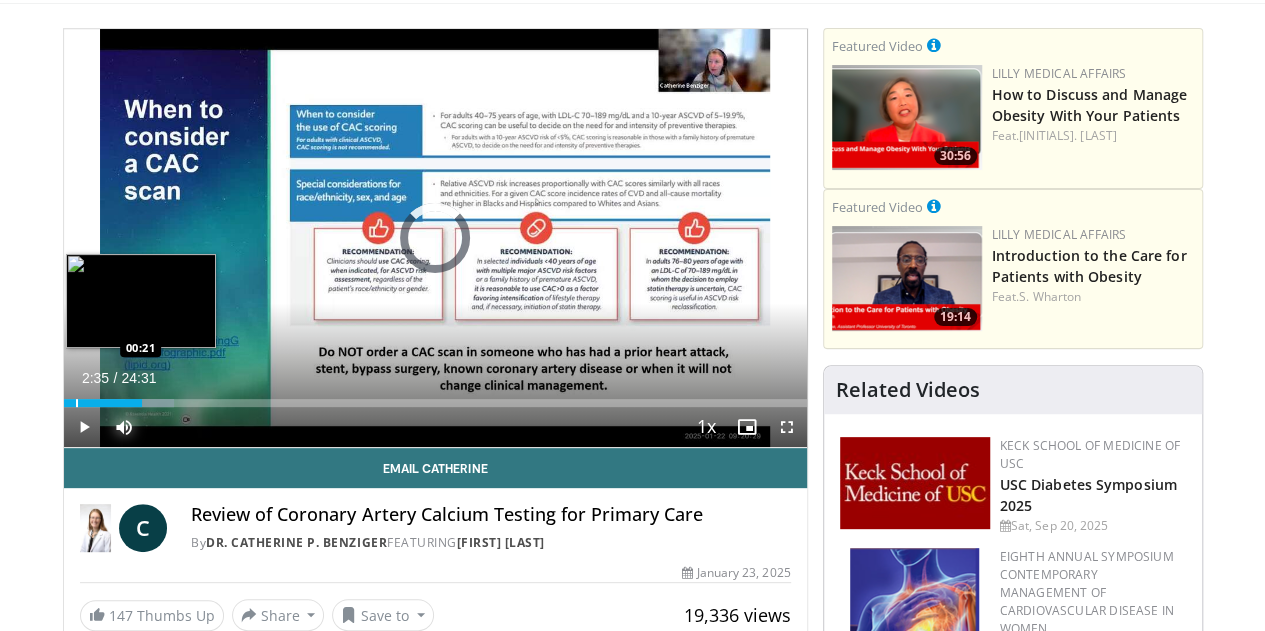 click at bounding box center (77, 403) 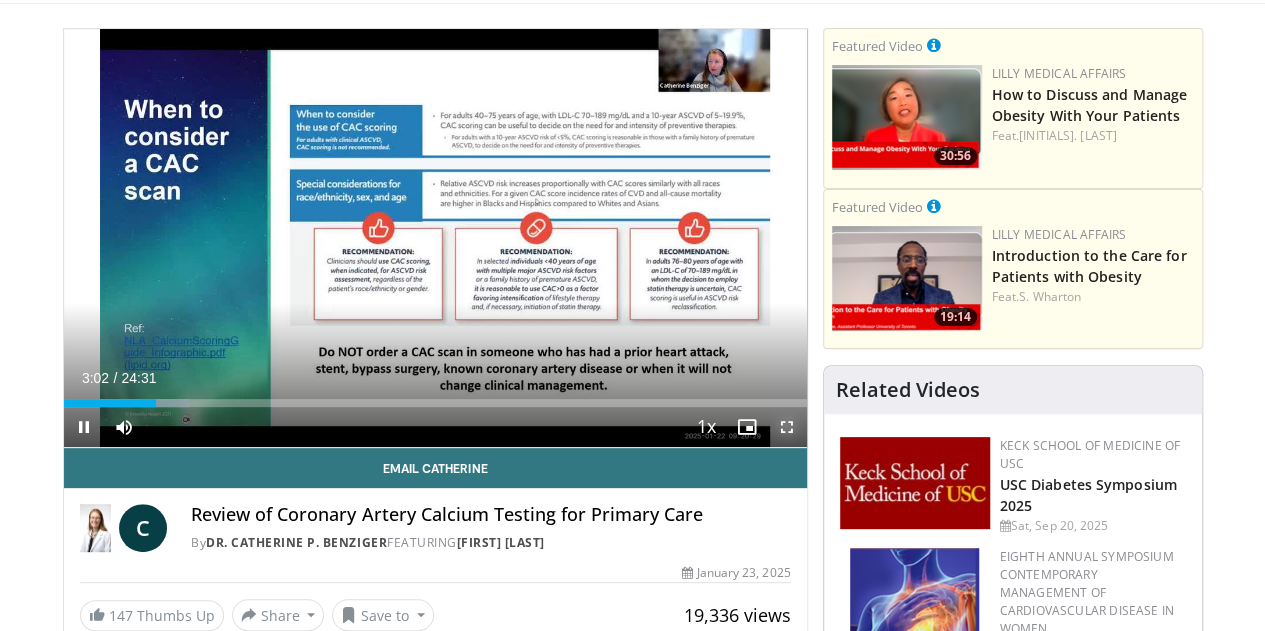 click at bounding box center [787, 427] 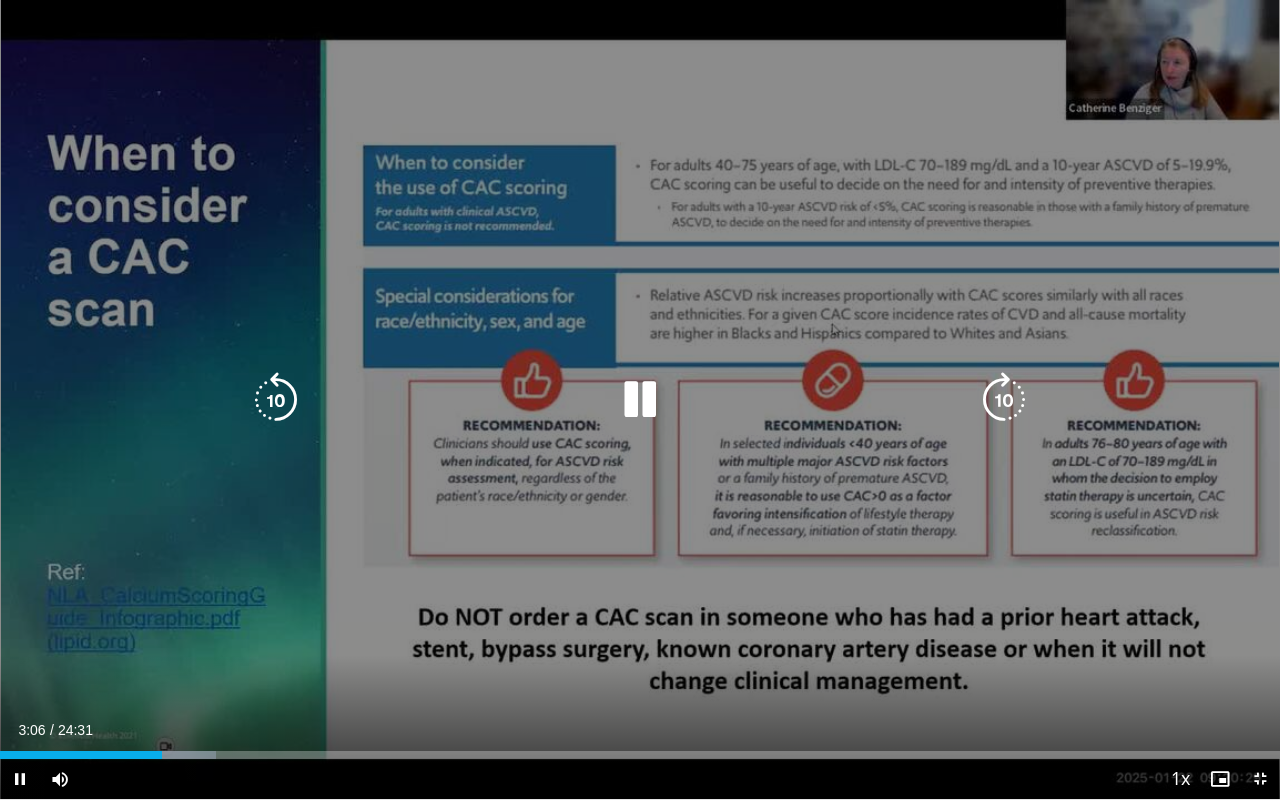 drag, startPoint x: 1136, startPoint y: 36, endPoint x: 90, endPoint y: 680, distance: 1228.3534 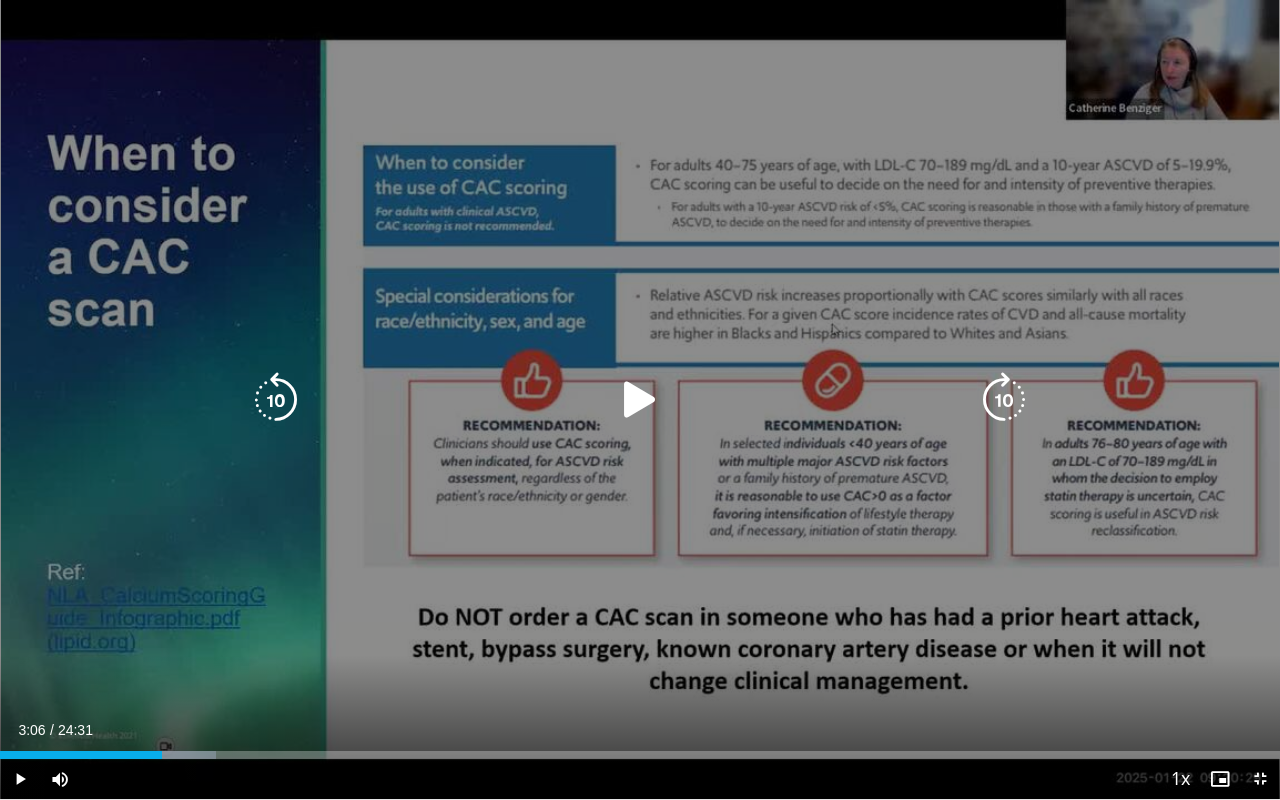 drag, startPoint x: 1262, startPoint y: 39, endPoint x: 872, endPoint y: 25, distance: 390.2512 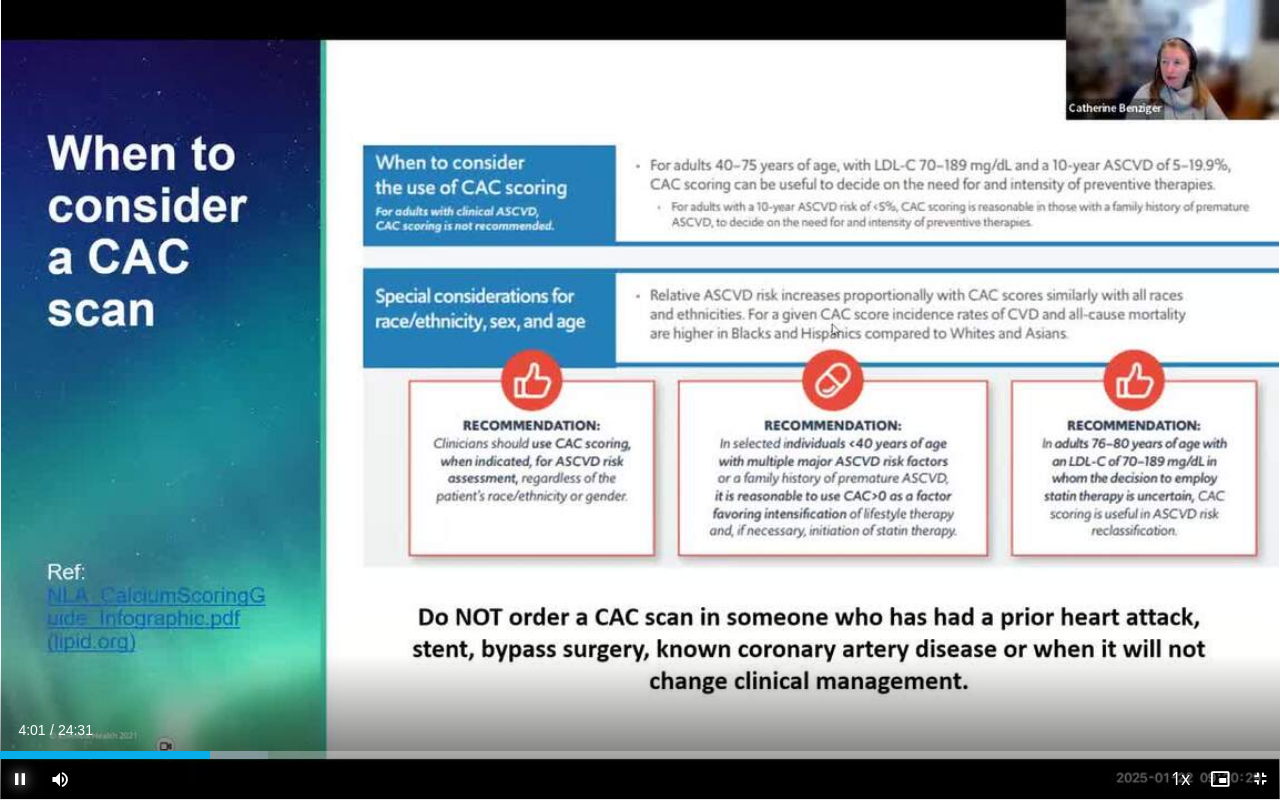 click at bounding box center [20, 779] 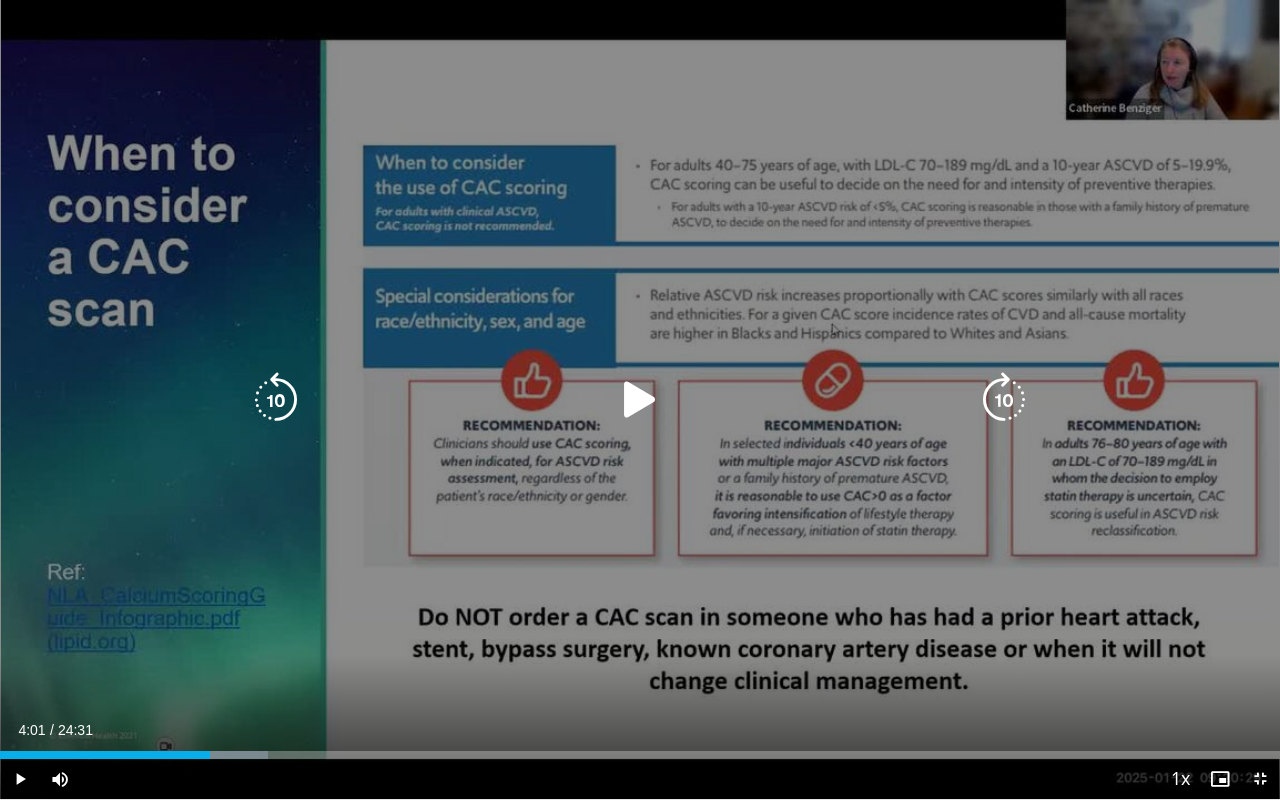 drag, startPoint x: 1138, startPoint y: 25, endPoint x: 1116, endPoint y: 74, distance: 53.712196 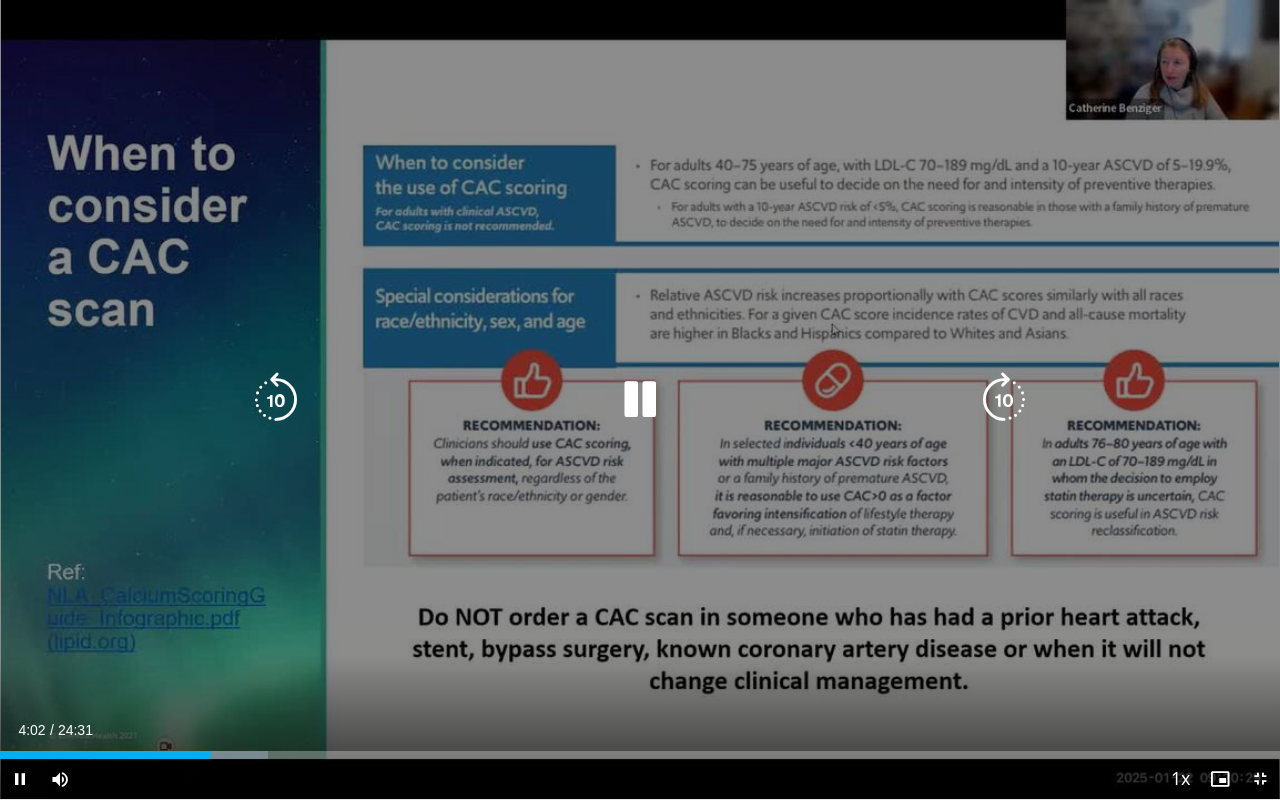 click on "10 seconds
Tap to unmute" at bounding box center (640, 399) 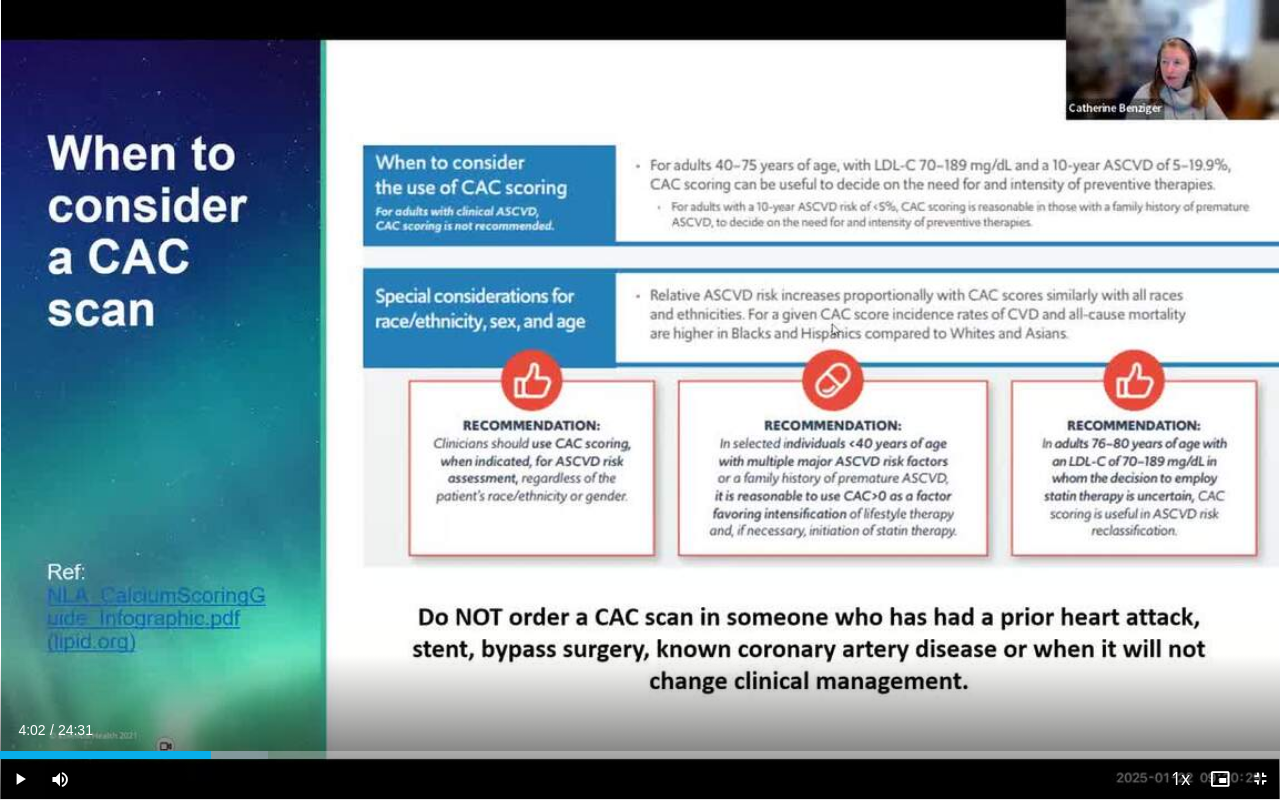 drag, startPoint x: 1151, startPoint y: 29, endPoint x: 1236, endPoint y: 354, distance: 335.93155 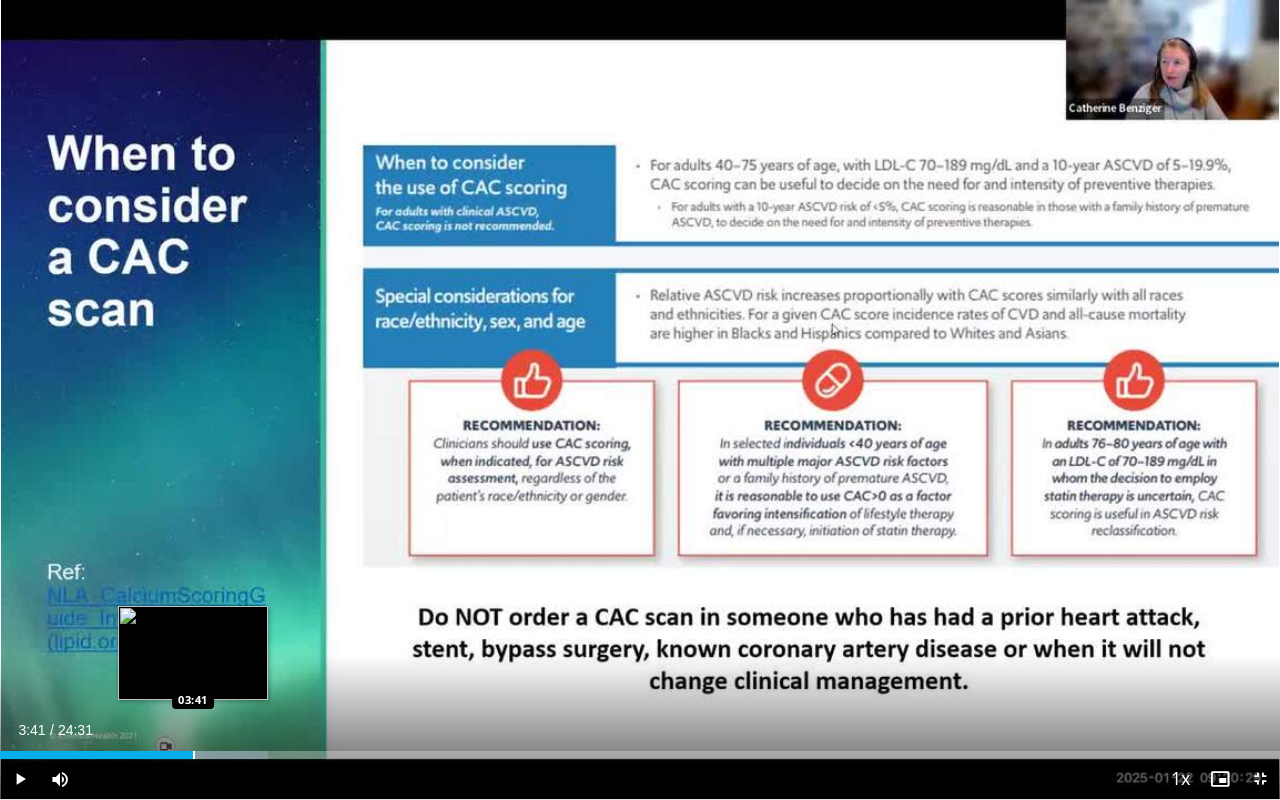 click at bounding box center (194, 755) 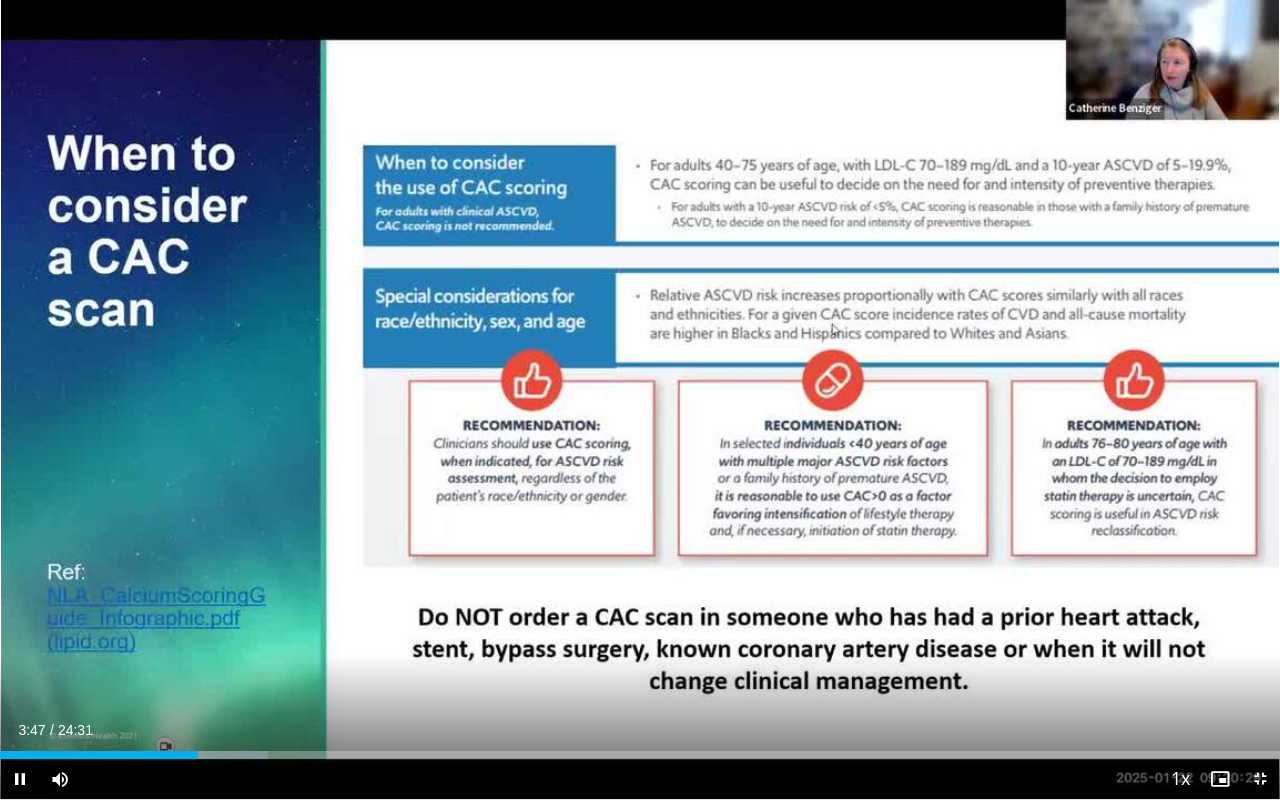 click on "Current Time  3:47 / Duration  24:31 Pause Skip Backward Skip Forward Mute Loaded :  20.90% 03:47 03:41 Stream Type  LIVE Seek to live, currently behind live LIVE   1x Playback Rate 0.5x 0.75x 1x , selected 1.25x 1.5x 1.75x 2x Chapters Chapters Descriptions descriptions off , selected Captions captions settings , opens captions settings dialog captions off , selected Audio Track en (Main) , selected Exit Fullscreen Enable picture-in-picture mode" at bounding box center (640, 779) 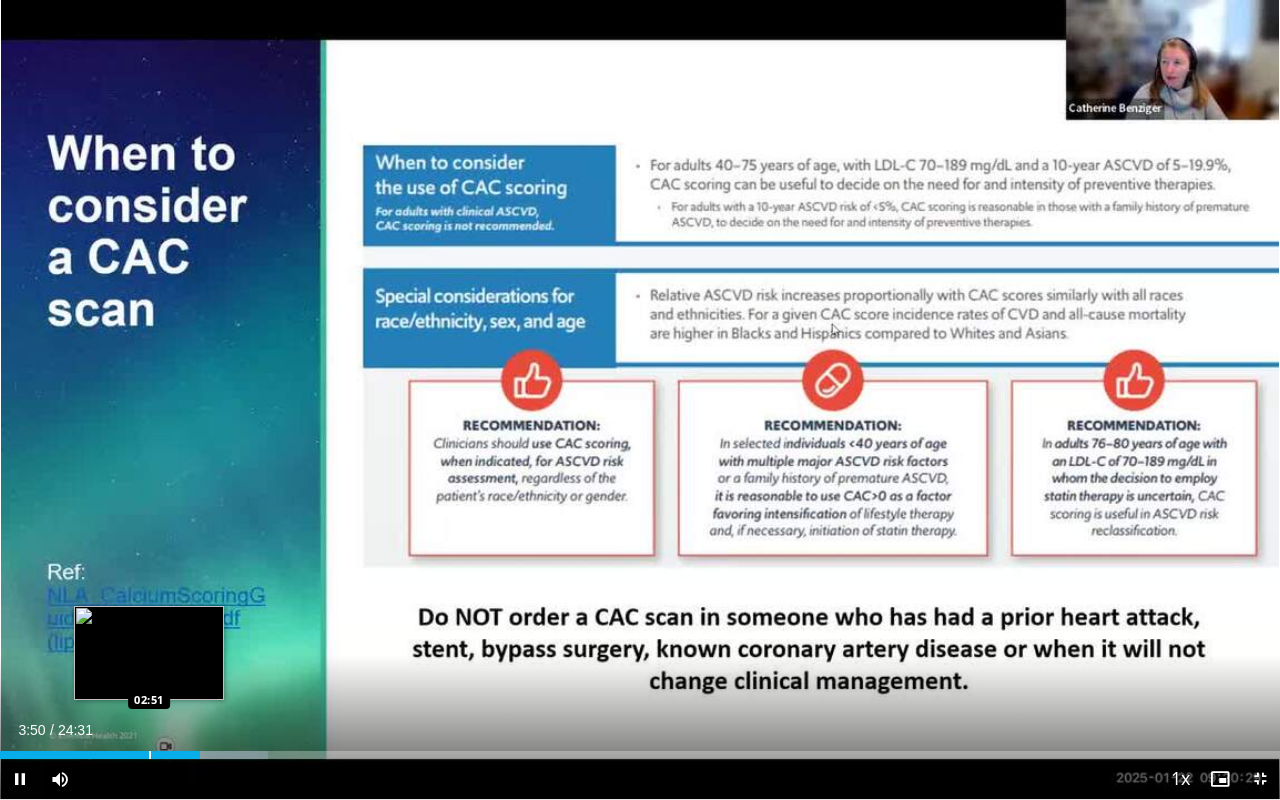 click at bounding box center (150, 755) 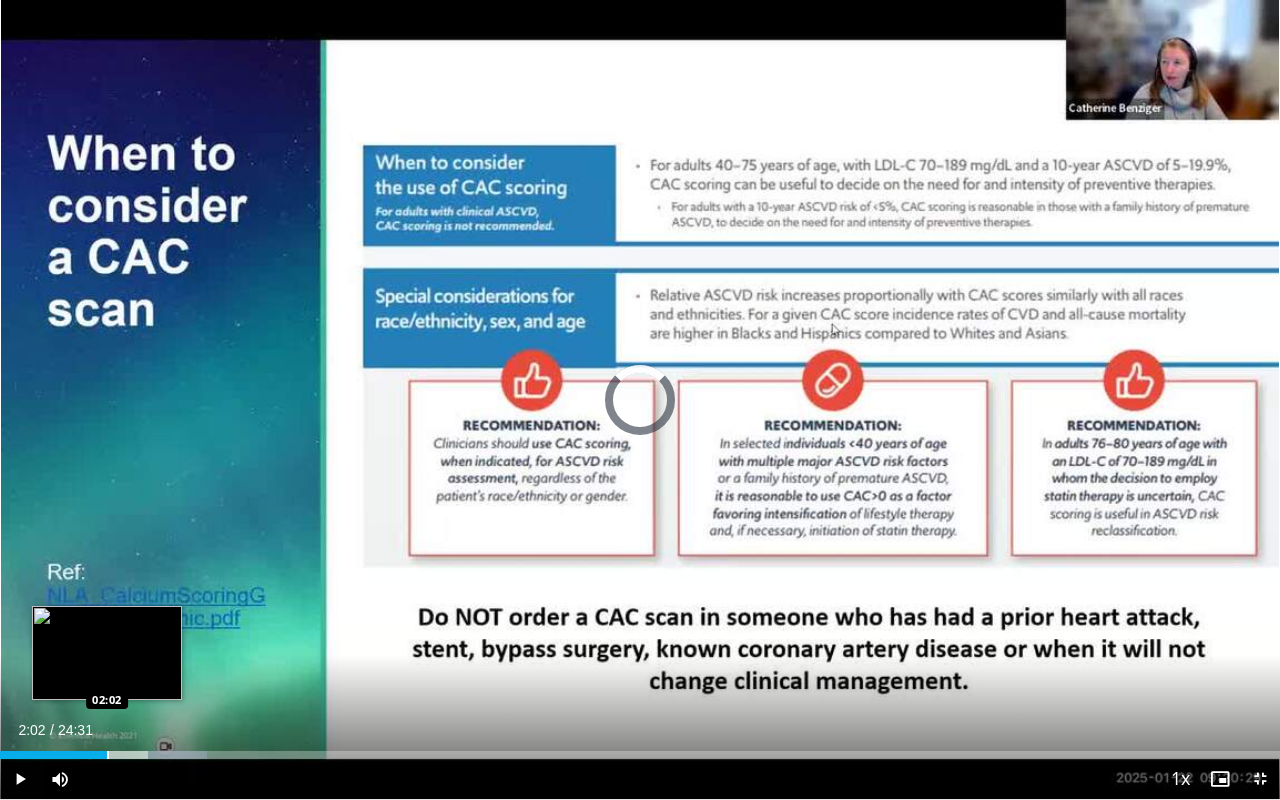 click at bounding box center (108, 755) 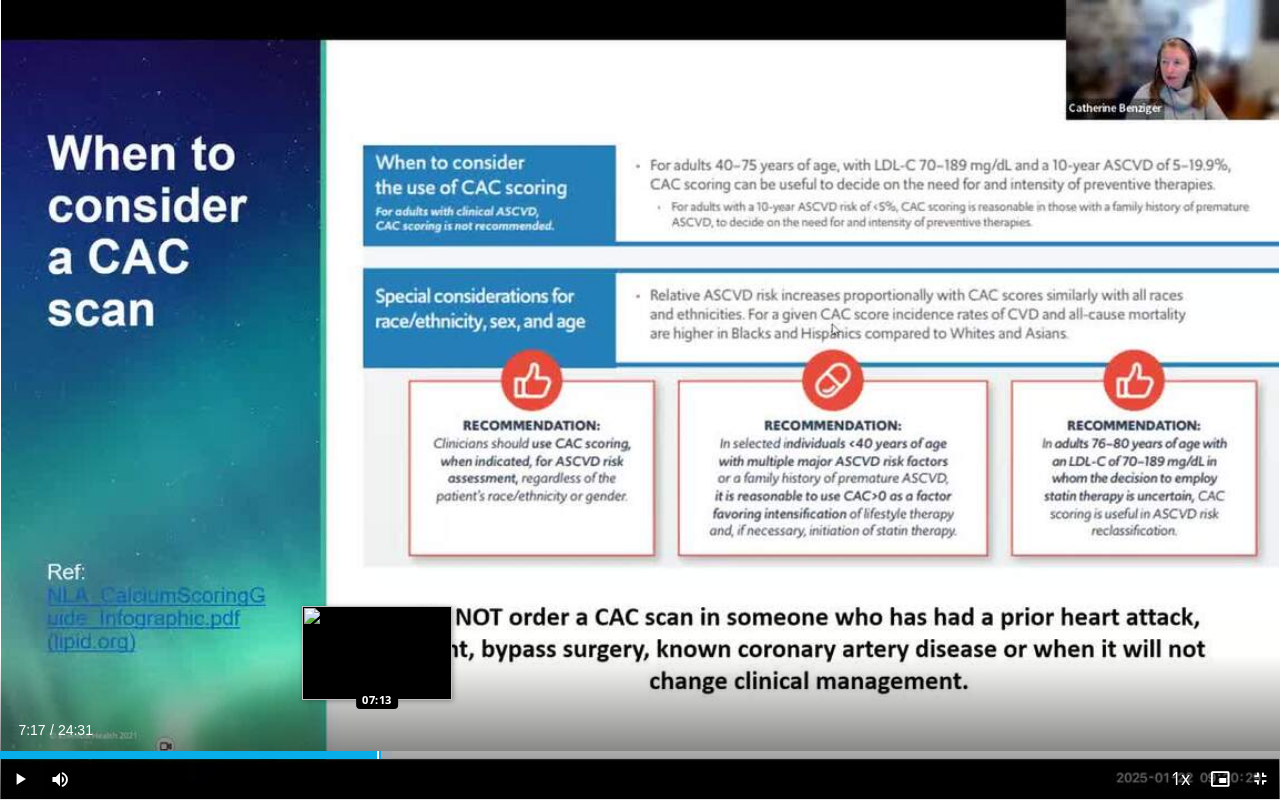 click on "Loaded :  30.59% 07:17 07:13" at bounding box center [640, 755] 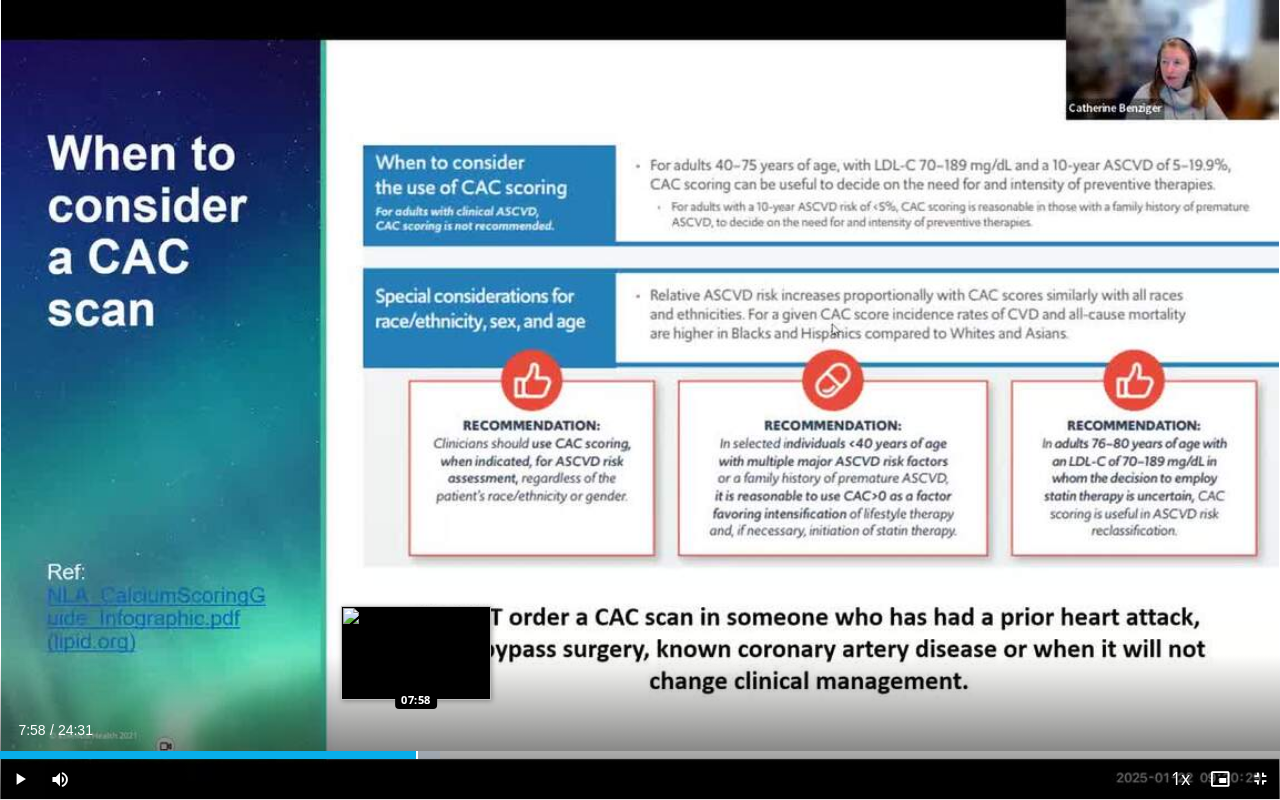 click at bounding box center (417, 755) 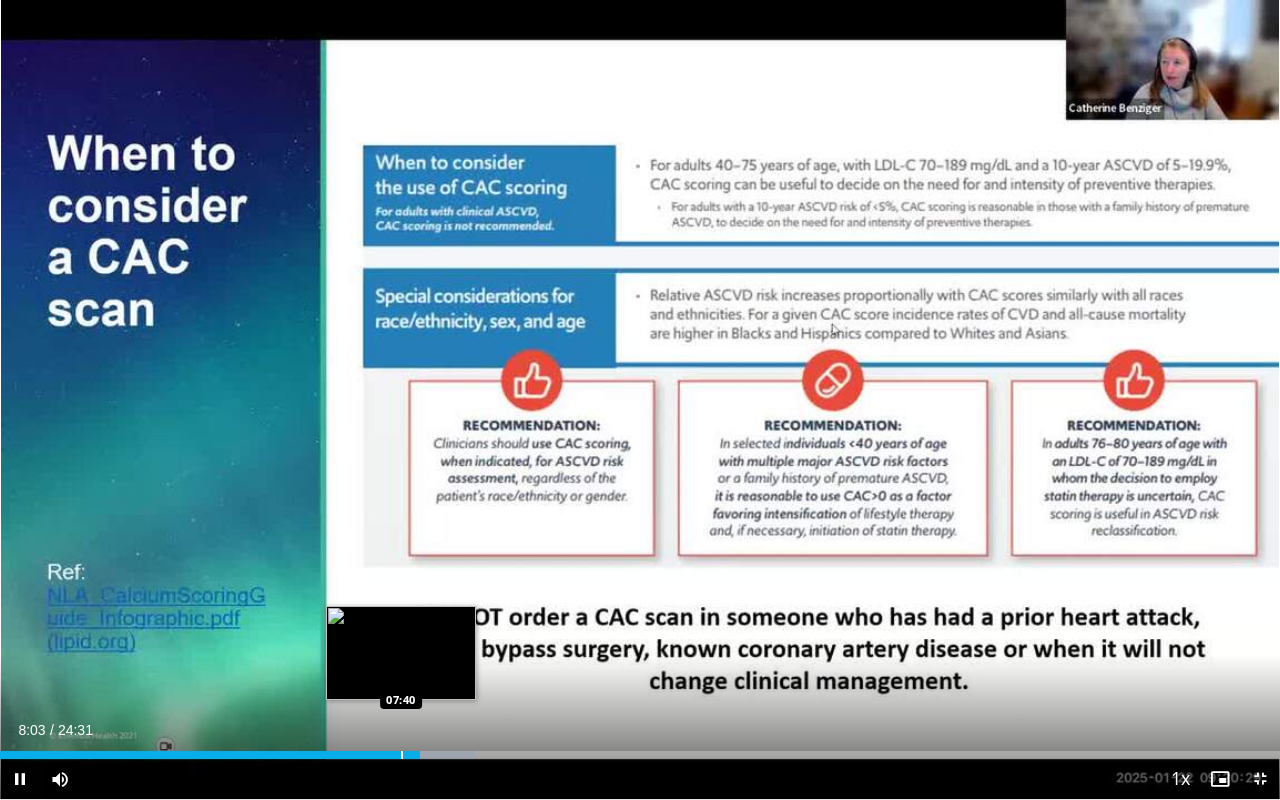 click on "Loaded :  37.08% 08:03 07:40" at bounding box center [640, 755] 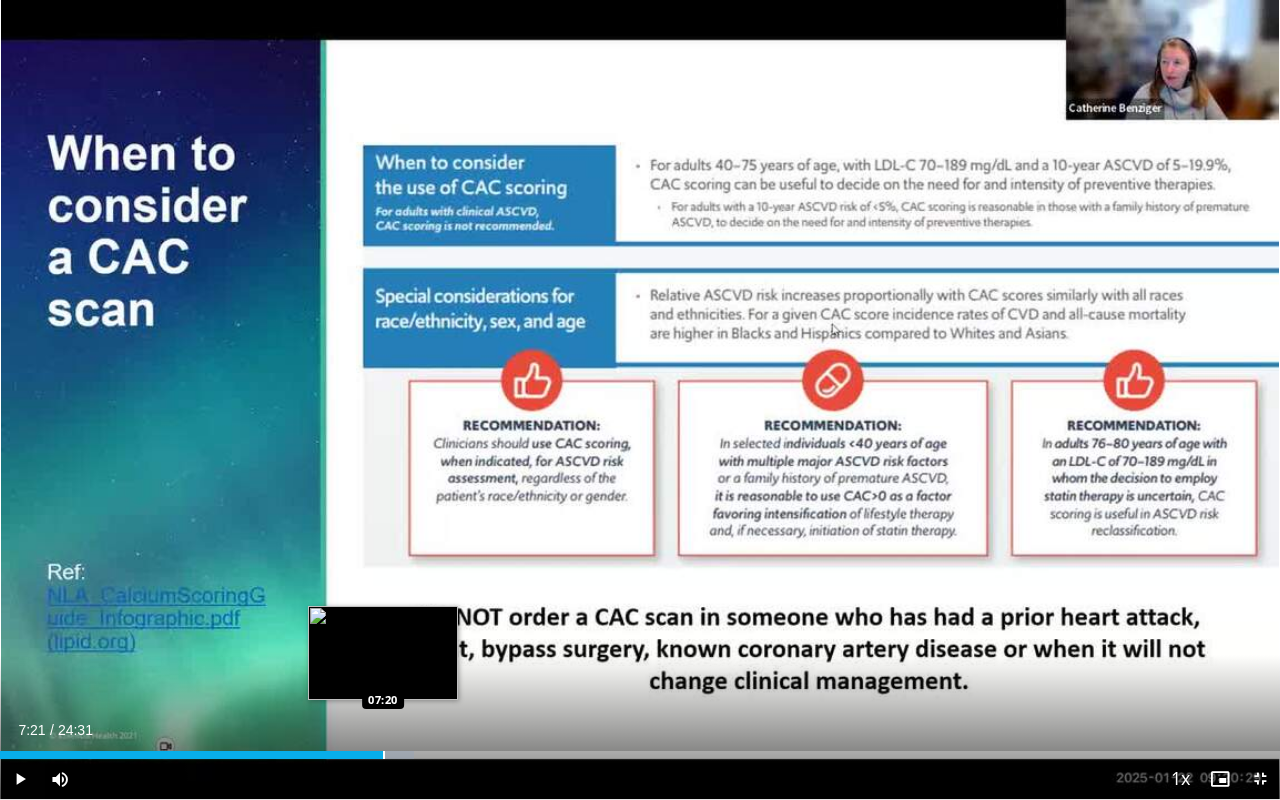click at bounding box center (384, 755) 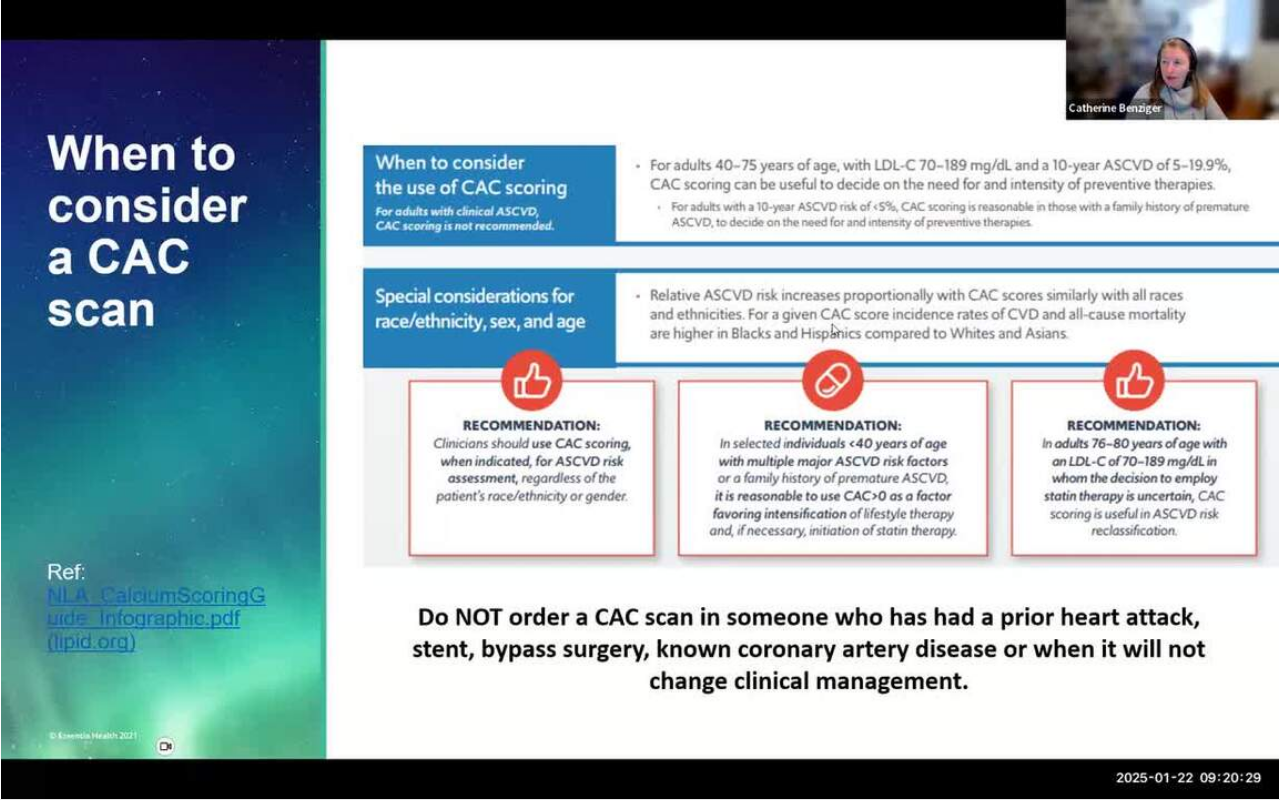 click on "**********" at bounding box center (640, 400) 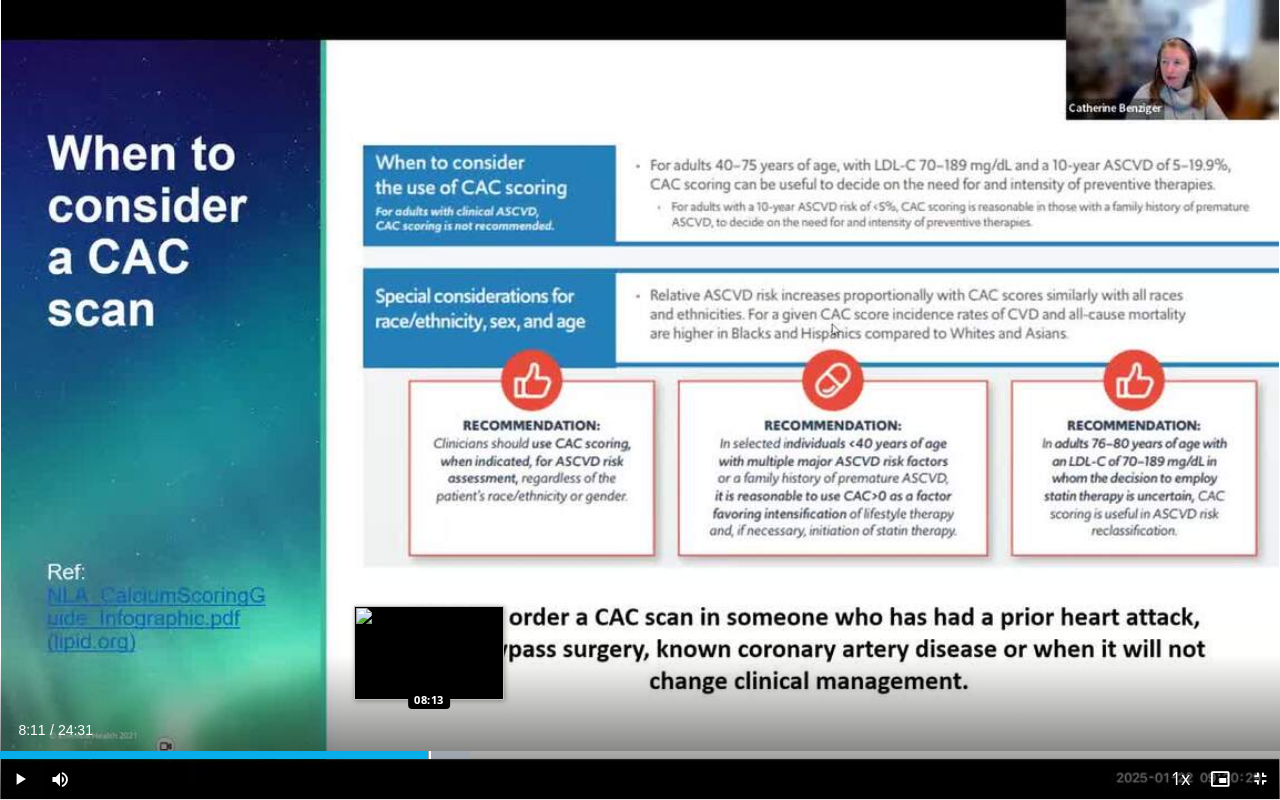 click on "Loaded :  36.71% 08:11 08:13" at bounding box center [640, 755] 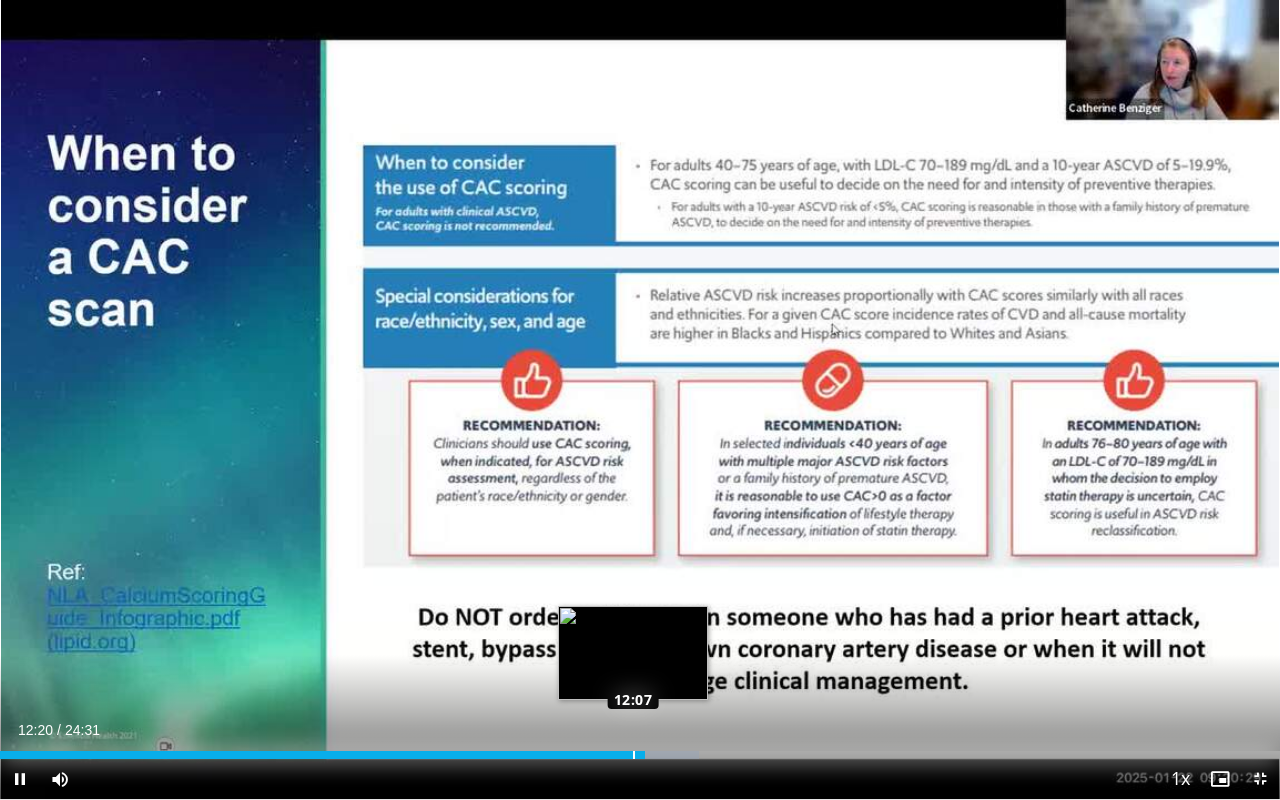 click on "Loaded :  54.62% 12:20 12:07" at bounding box center (640, 755) 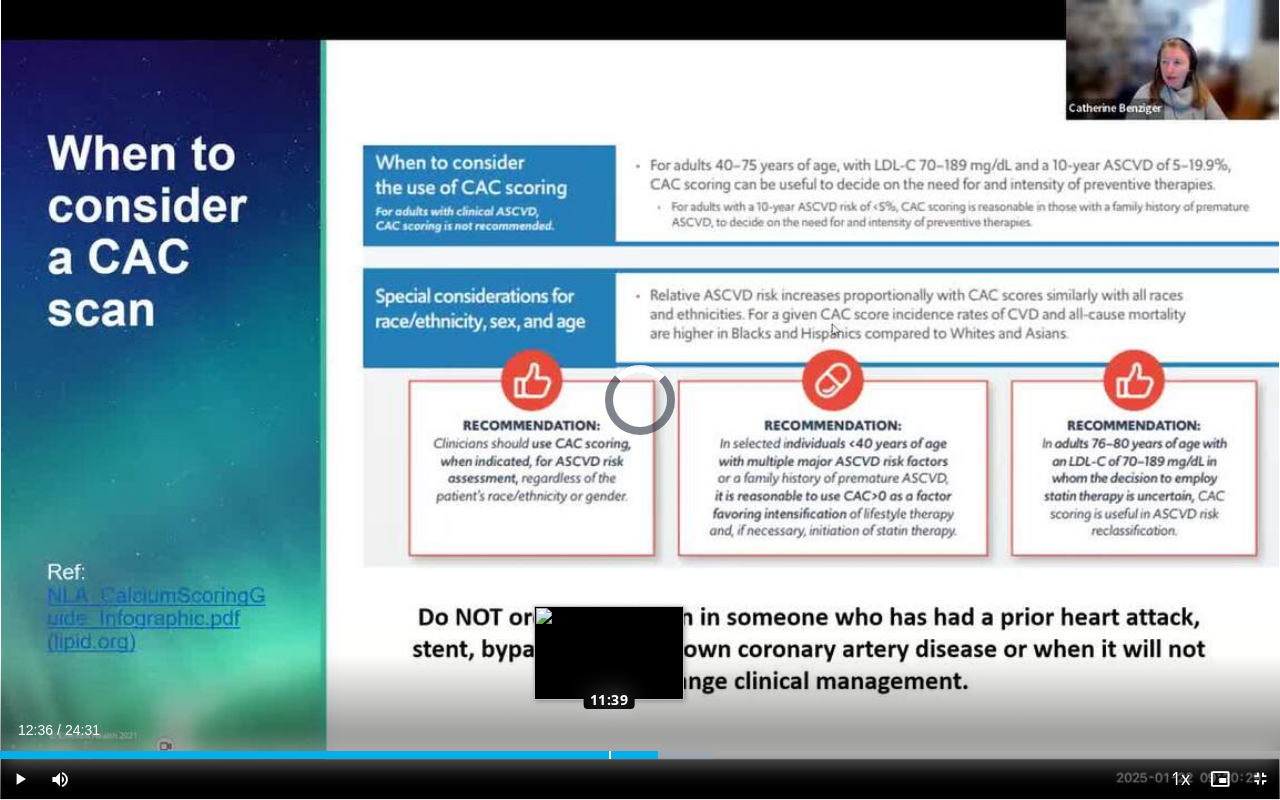 click at bounding box center (610, 755) 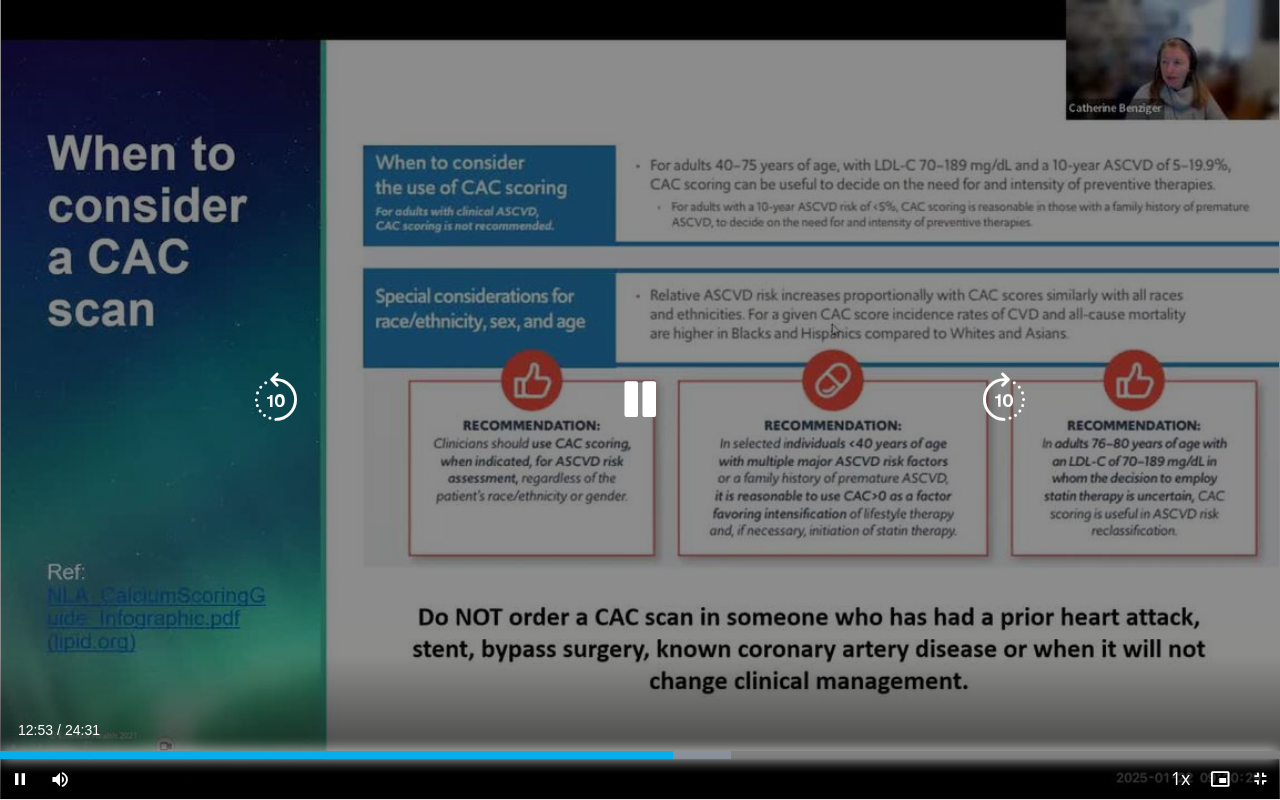click on "12:53" at bounding box center (336, 755) 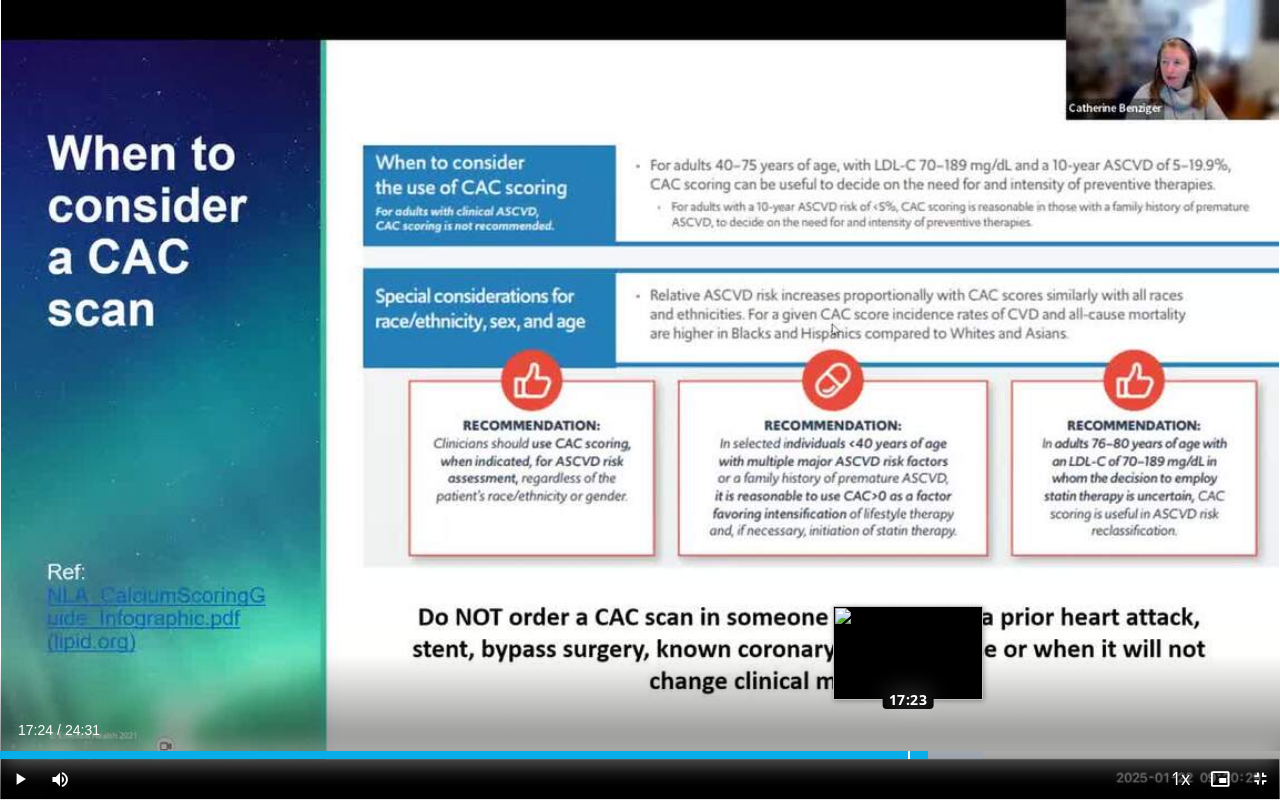 click at bounding box center (909, 755) 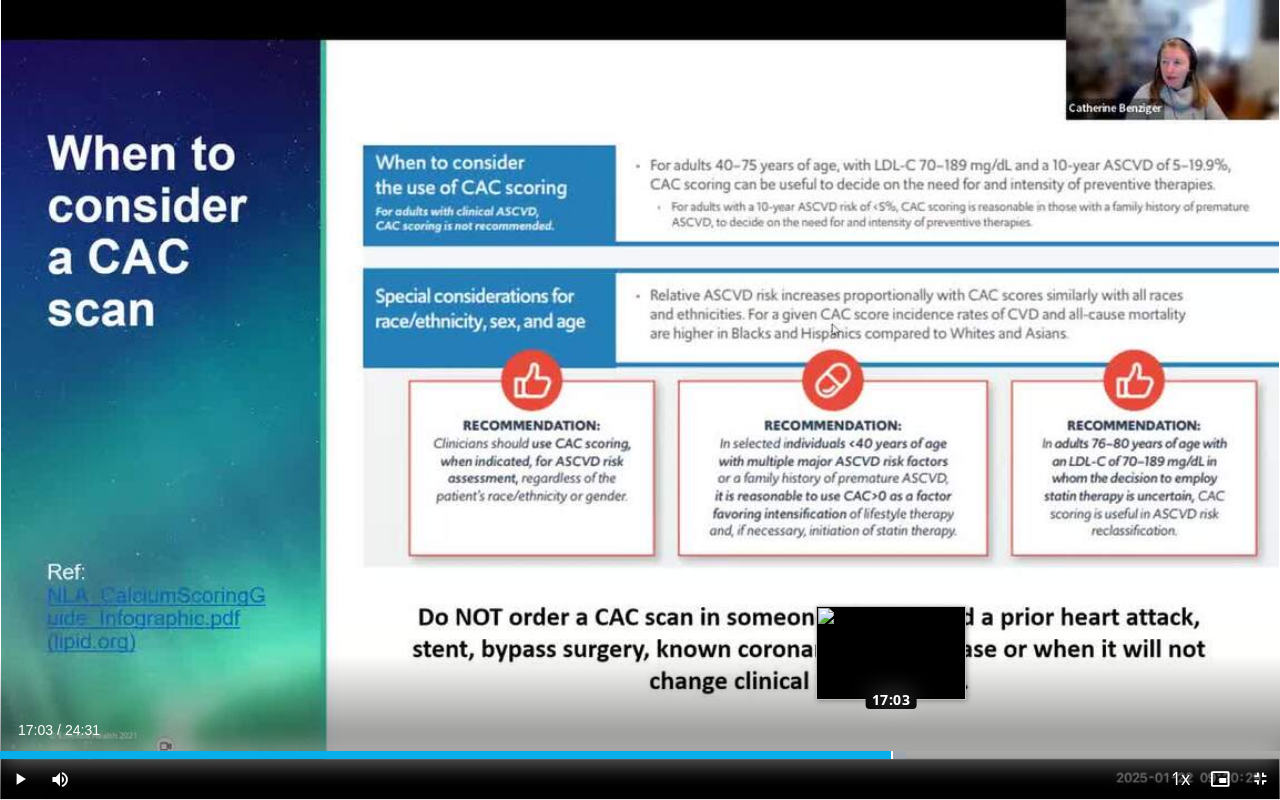 click at bounding box center (892, 755) 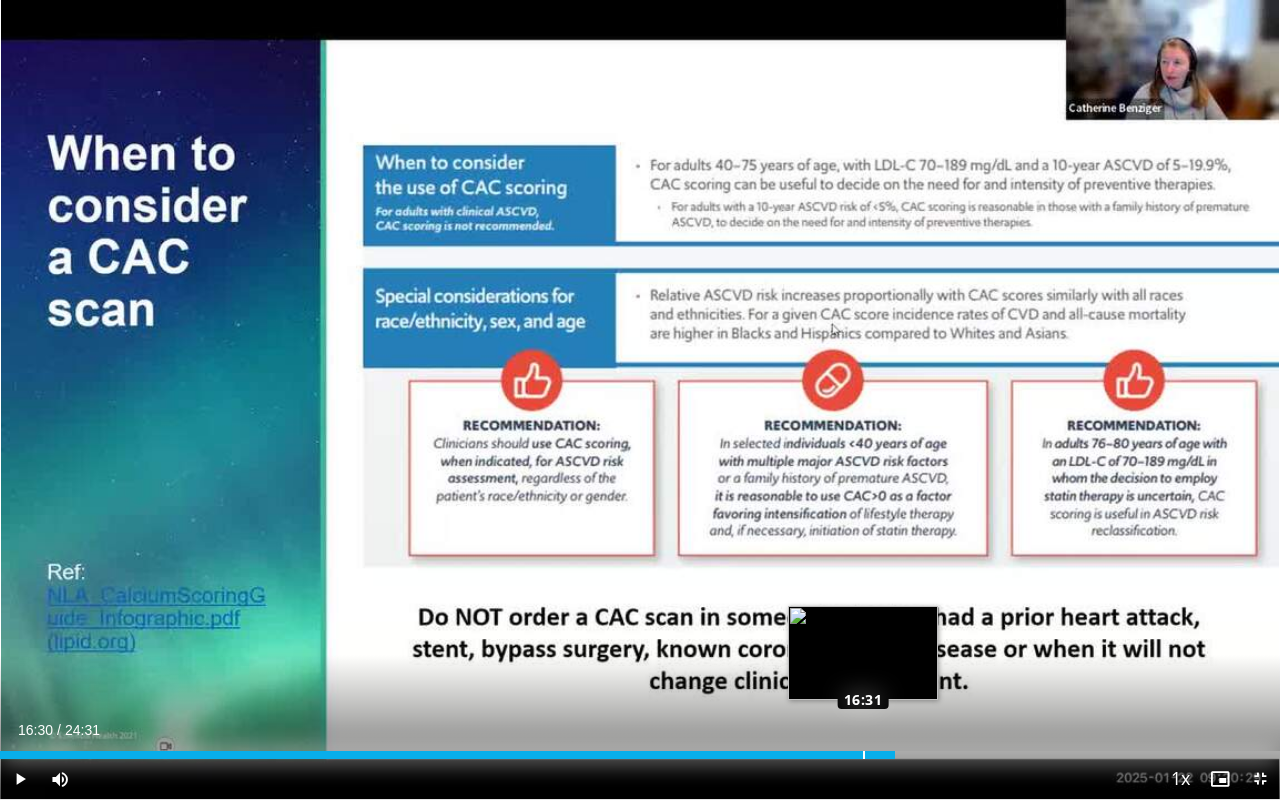 click on "Loaded :  67.98% 17:08 16:31" at bounding box center [640, 755] 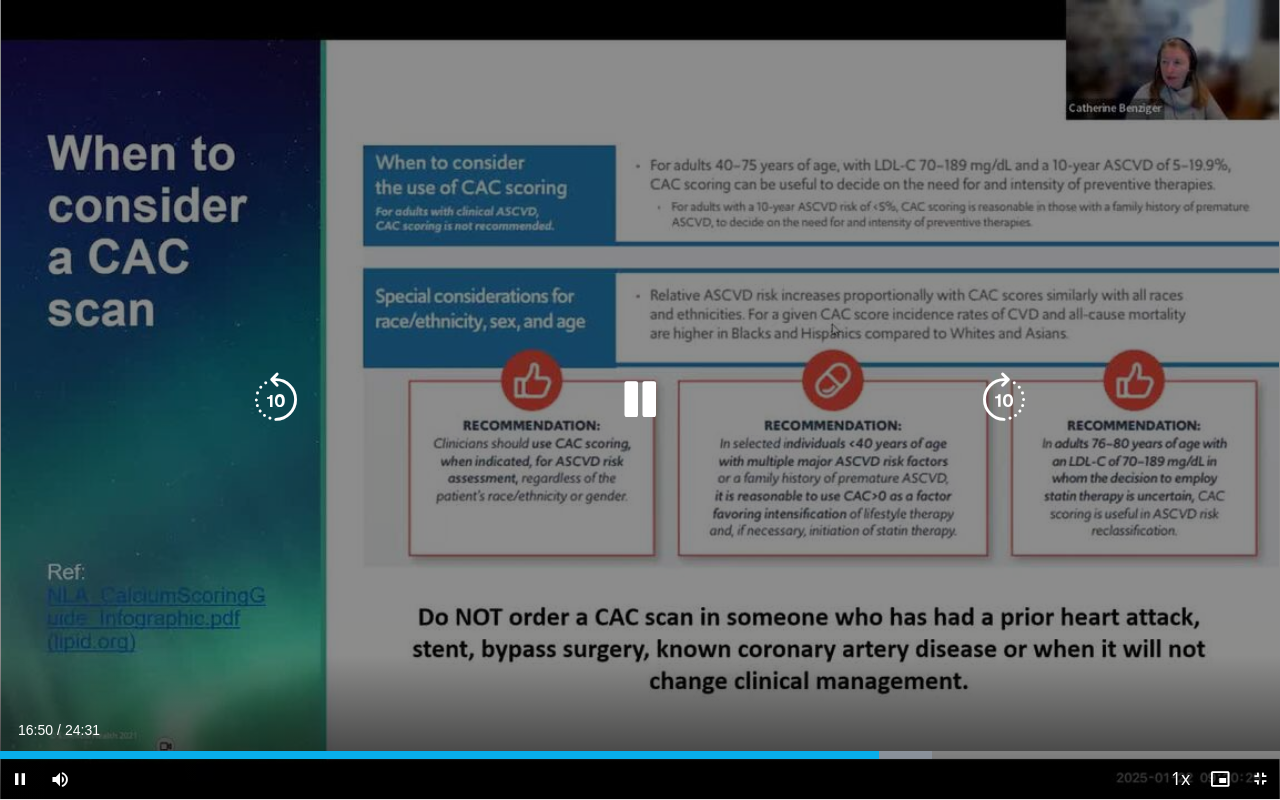 click on "10 seconds
Tap to unmute" at bounding box center [640, 399] 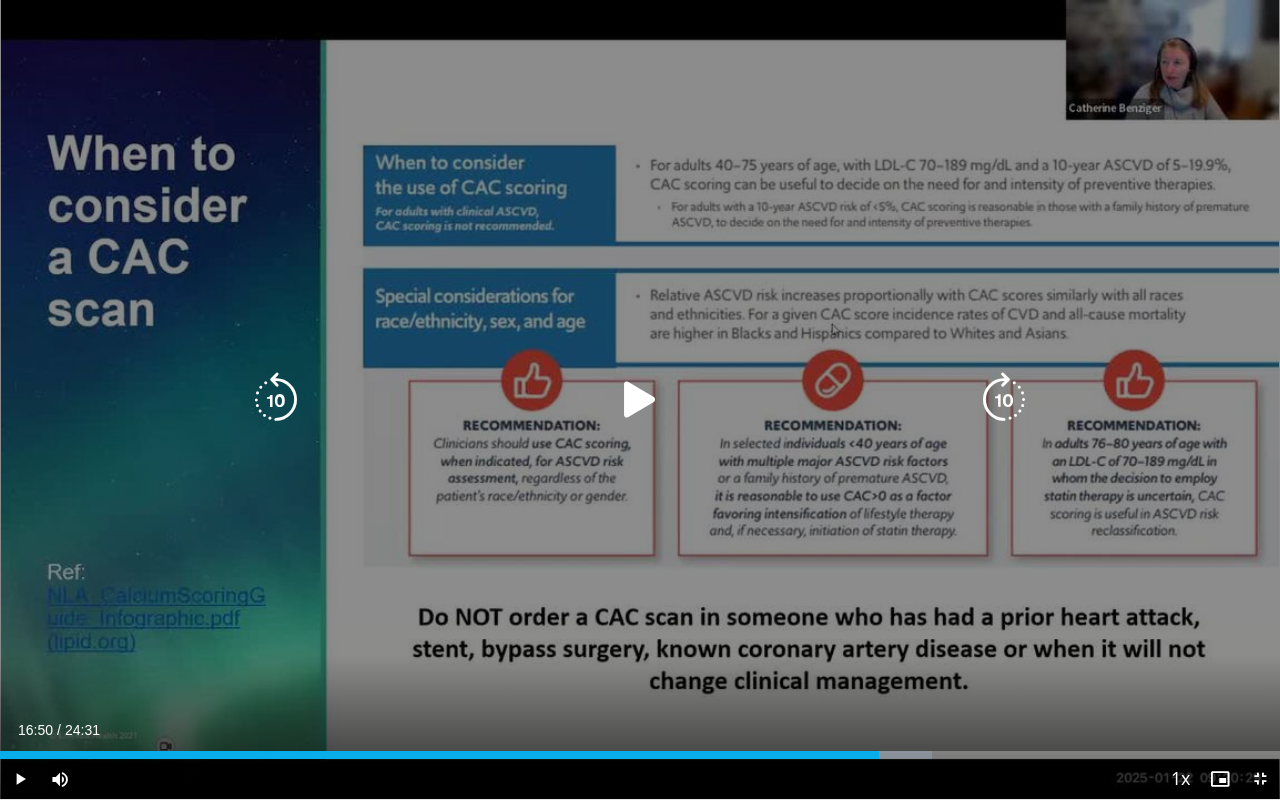 click on "10 seconds
Tap to unmute" at bounding box center [640, 399] 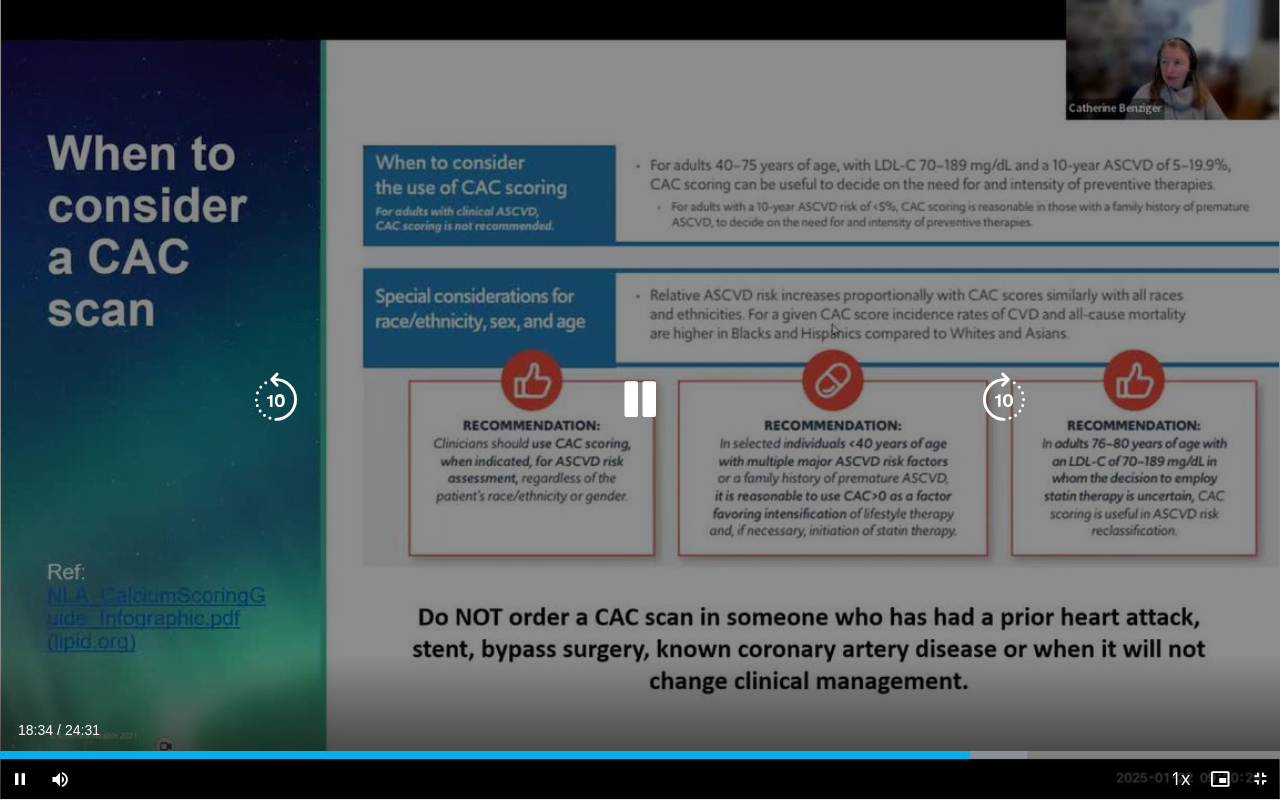 click at bounding box center [640, 400] 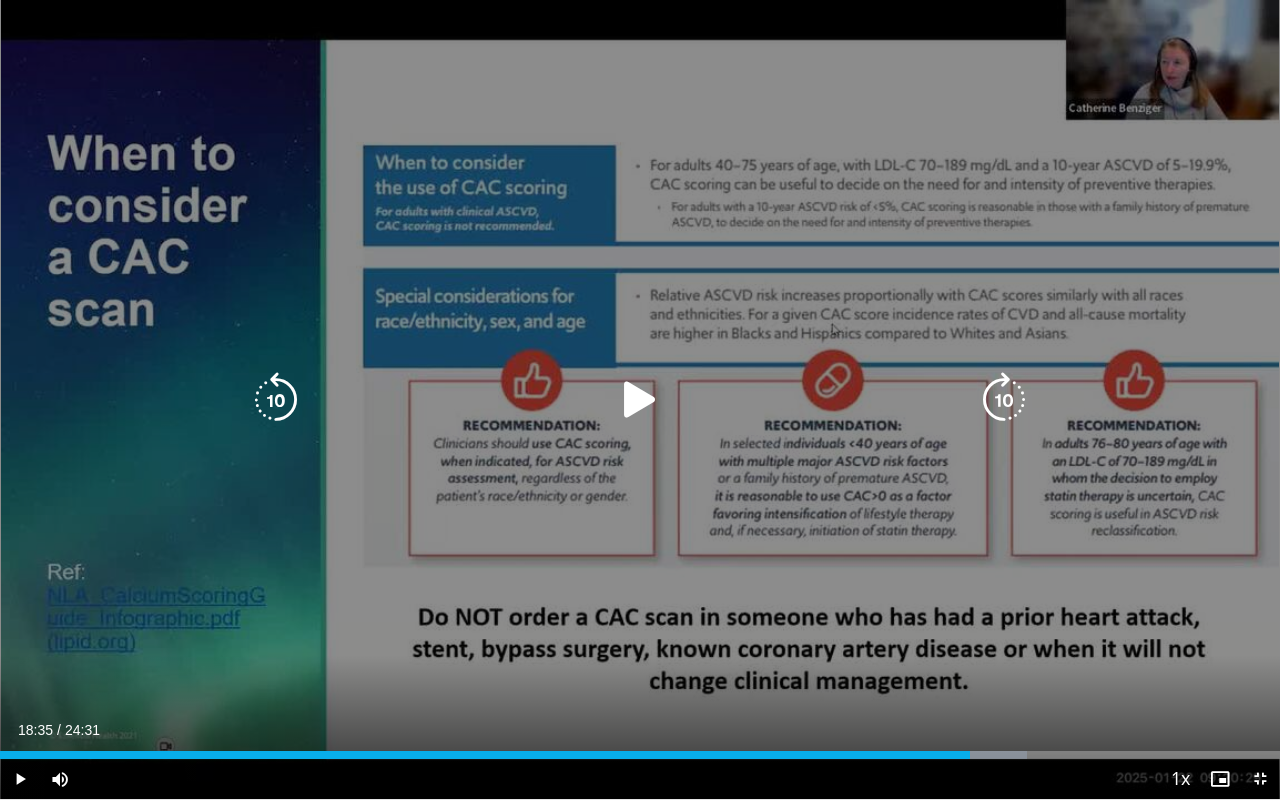 click at bounding box center [640, 400] 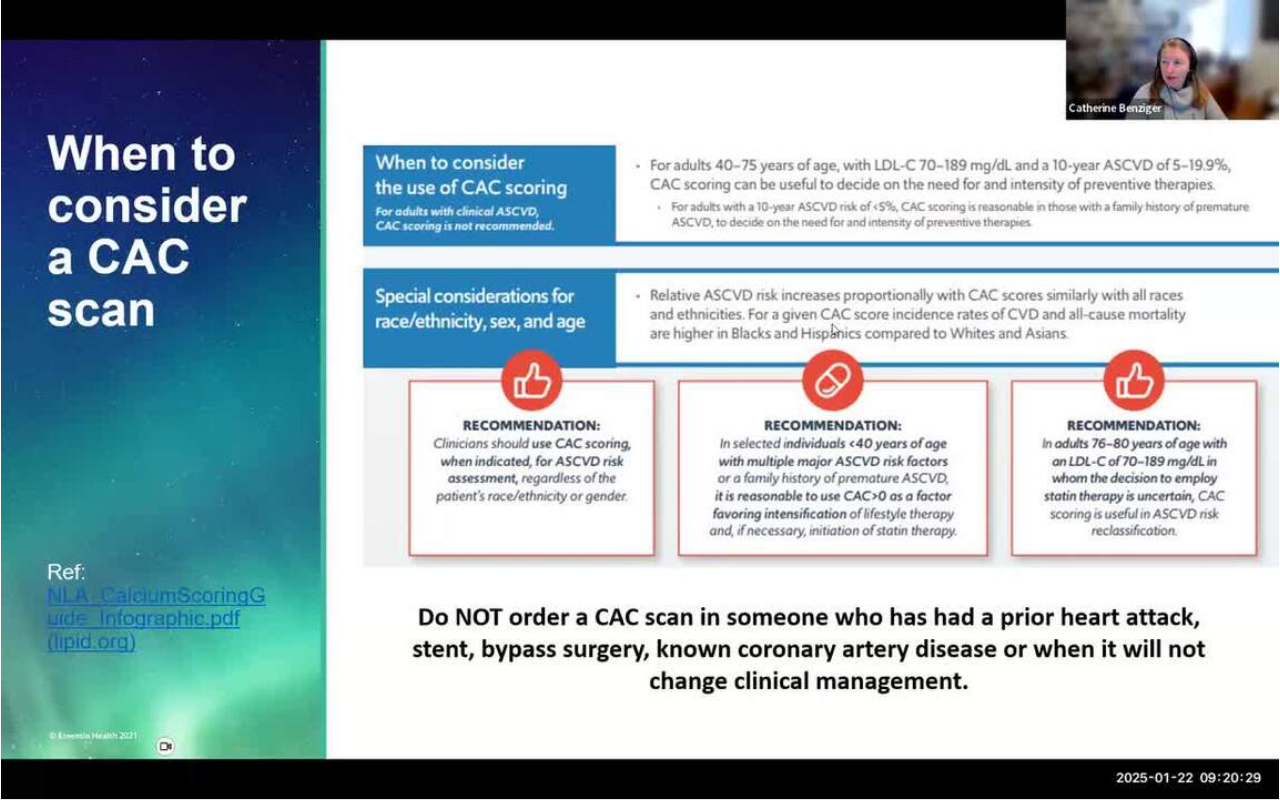click on "**********" at bounding box center (640, 400) 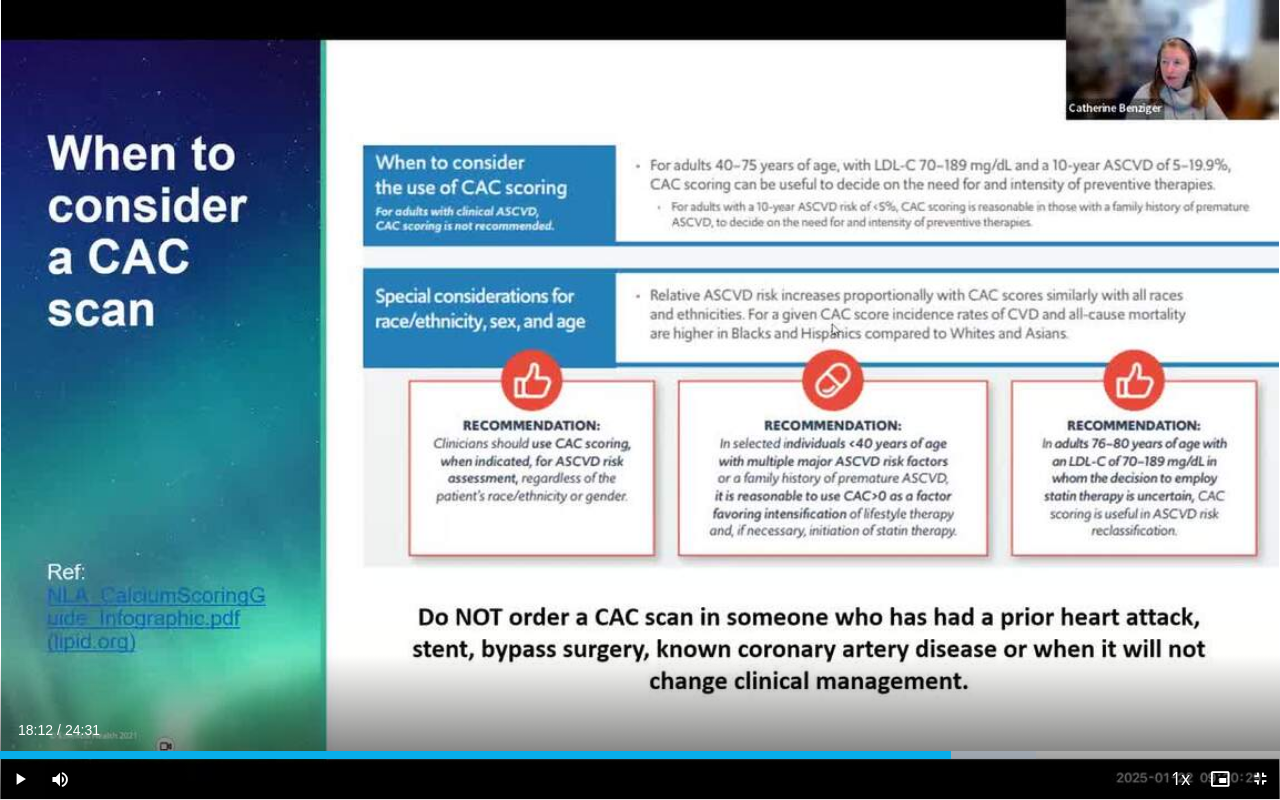 click at bounding box center [952, 755] 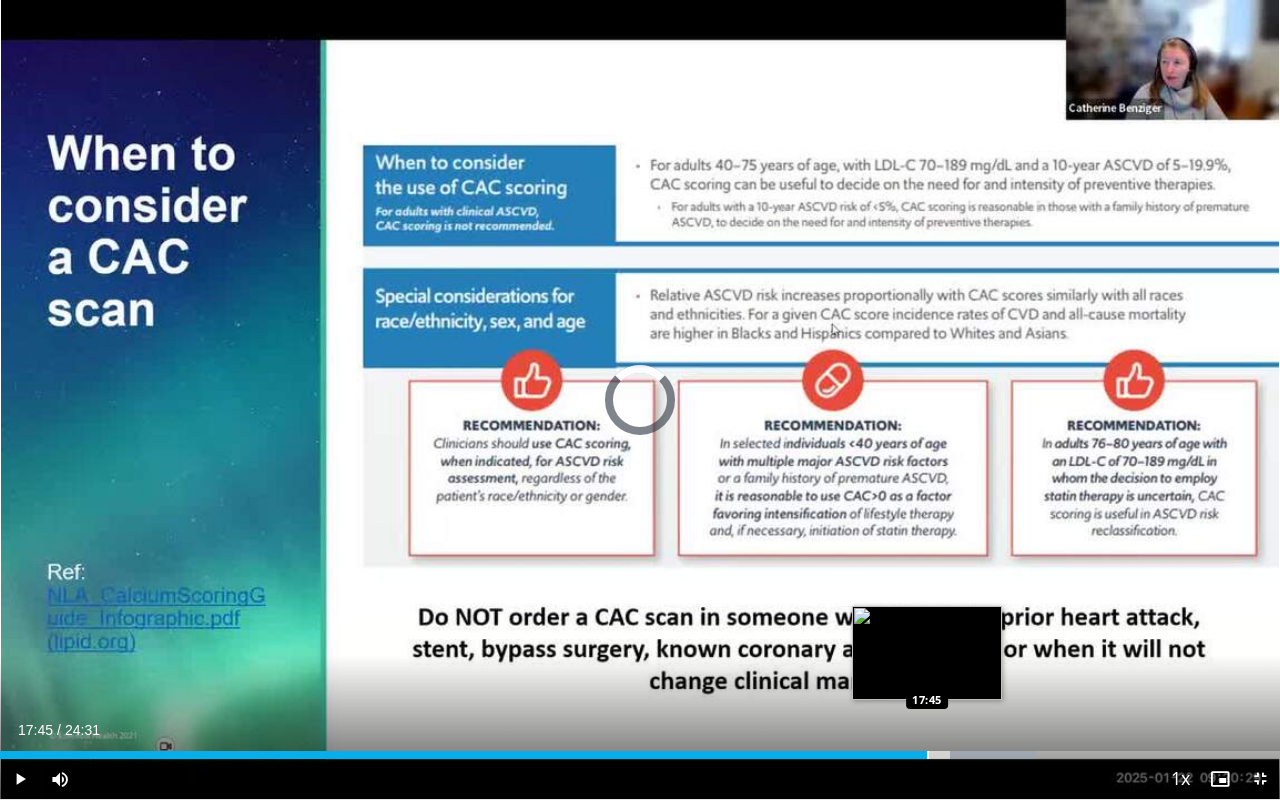 click at bounding box center (928, 755) 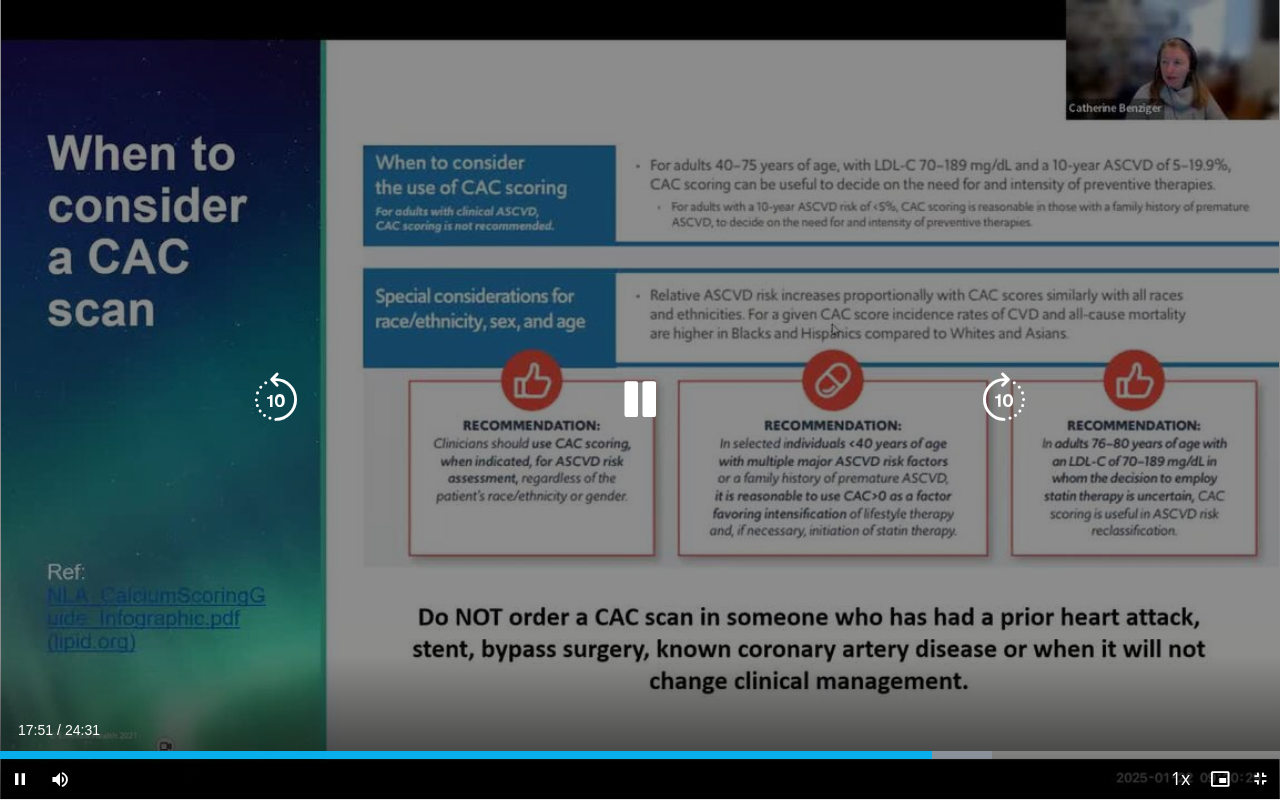 click on "10 seconds
Tap to unmute" at bounding box center [640, 399] 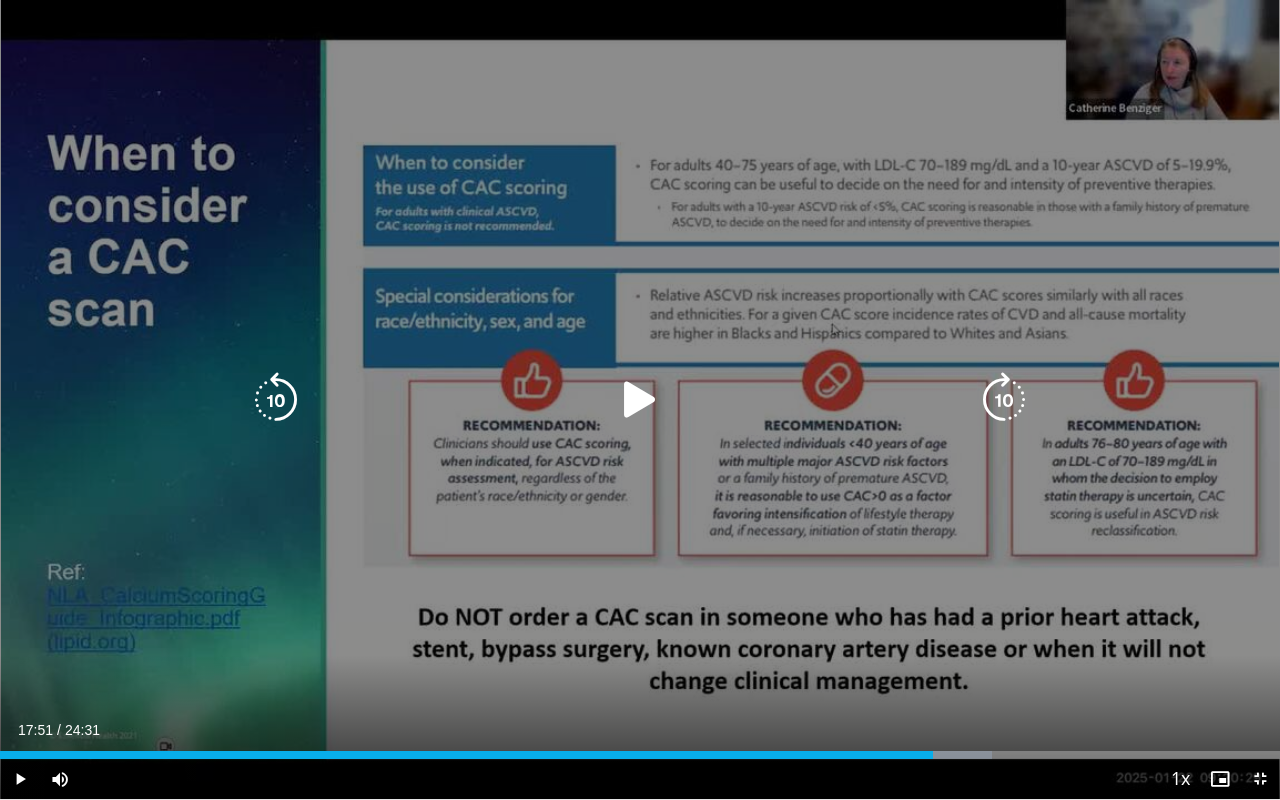 click at bounding box center [640, 400] 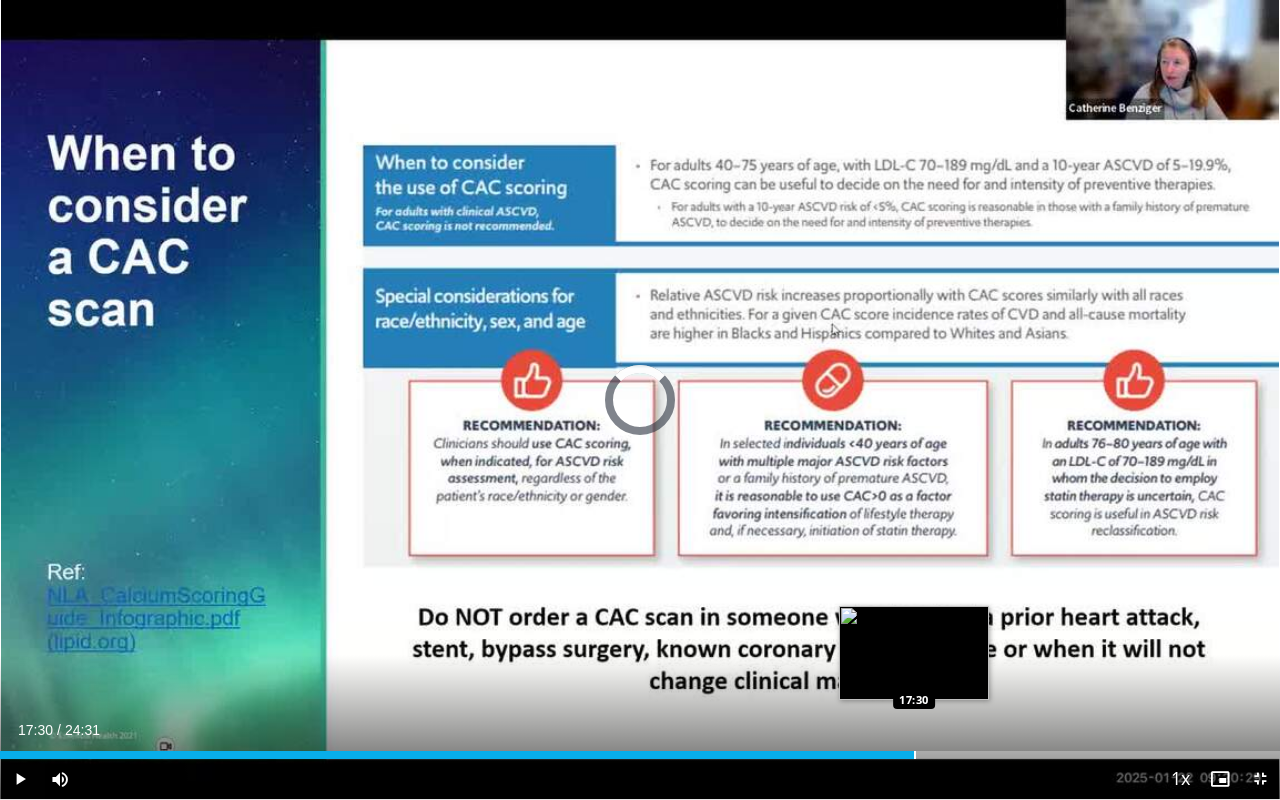 click at bounding box center [915, 755] 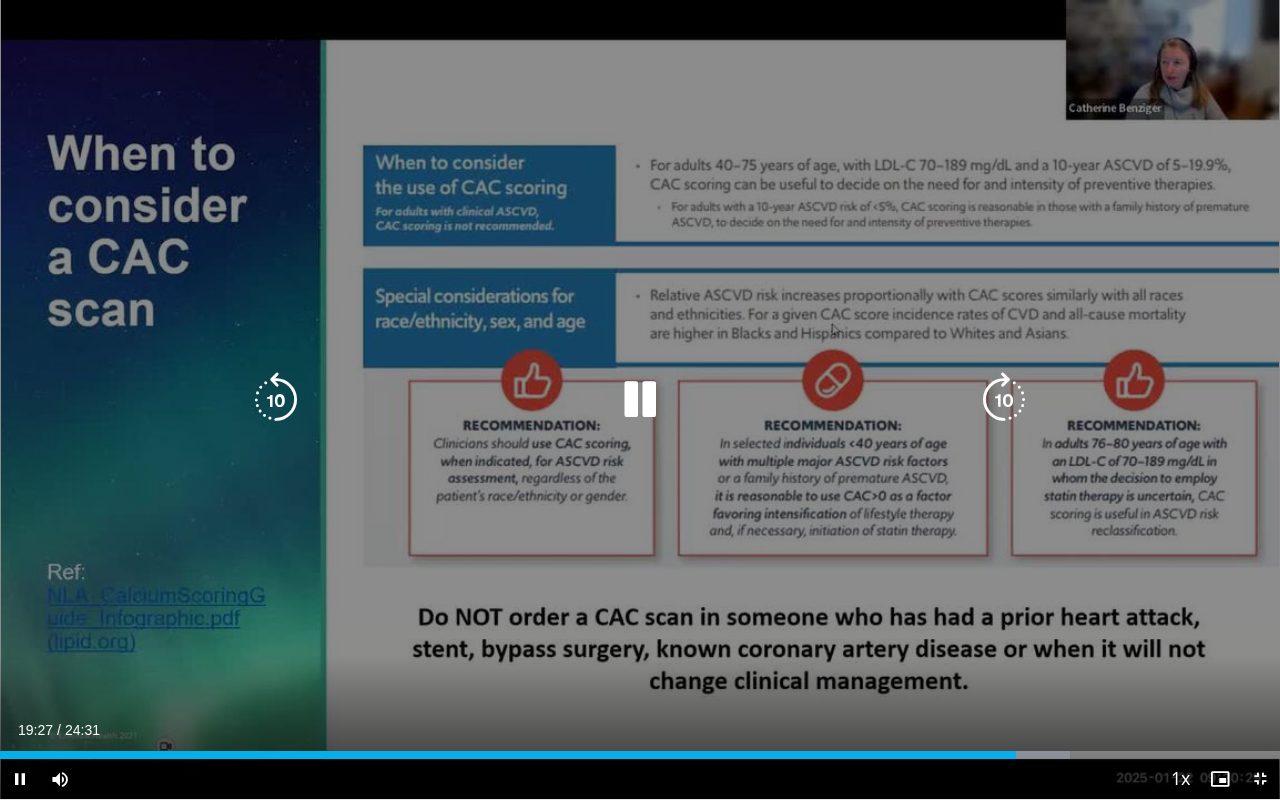 click on "10 seconds
Tap to unmute" at bounding box center [640, 399] 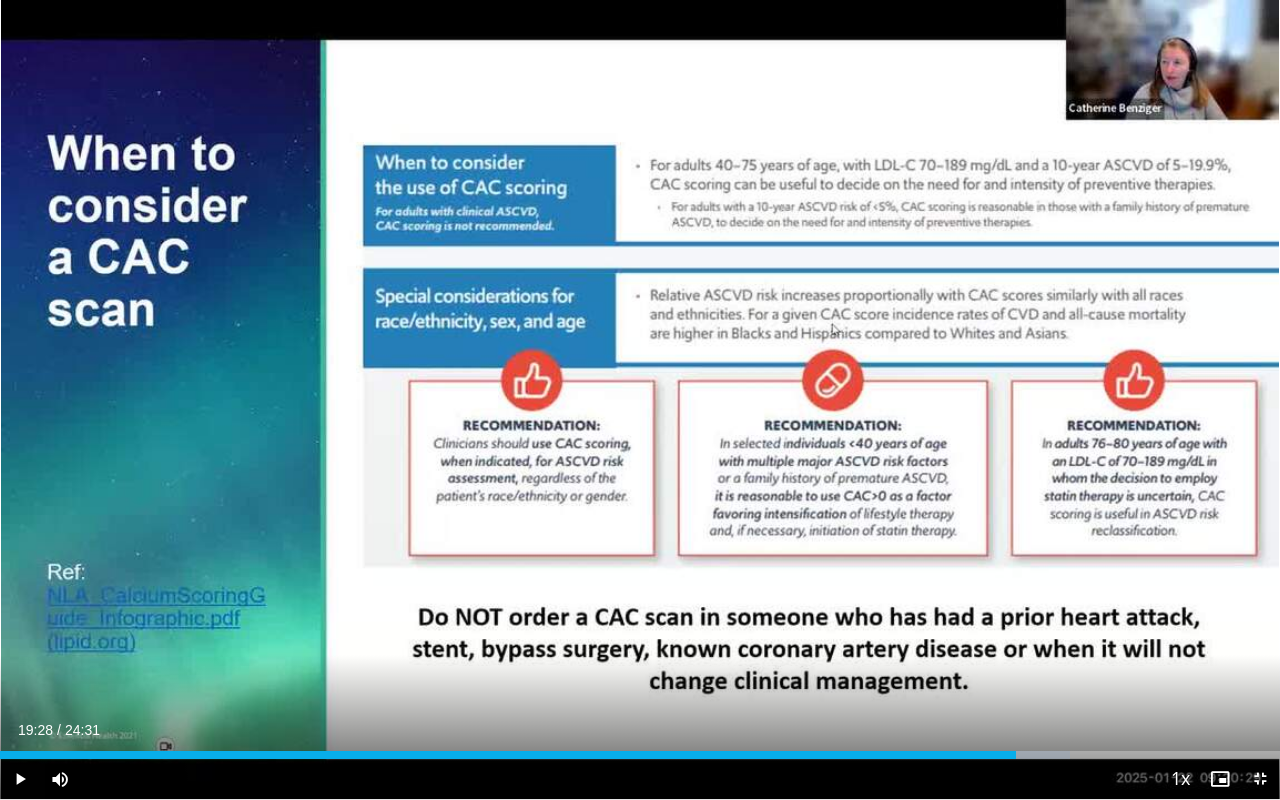 click on "Loaded :  83.62% 19:28 18:55" at bounding box center (640, 755) 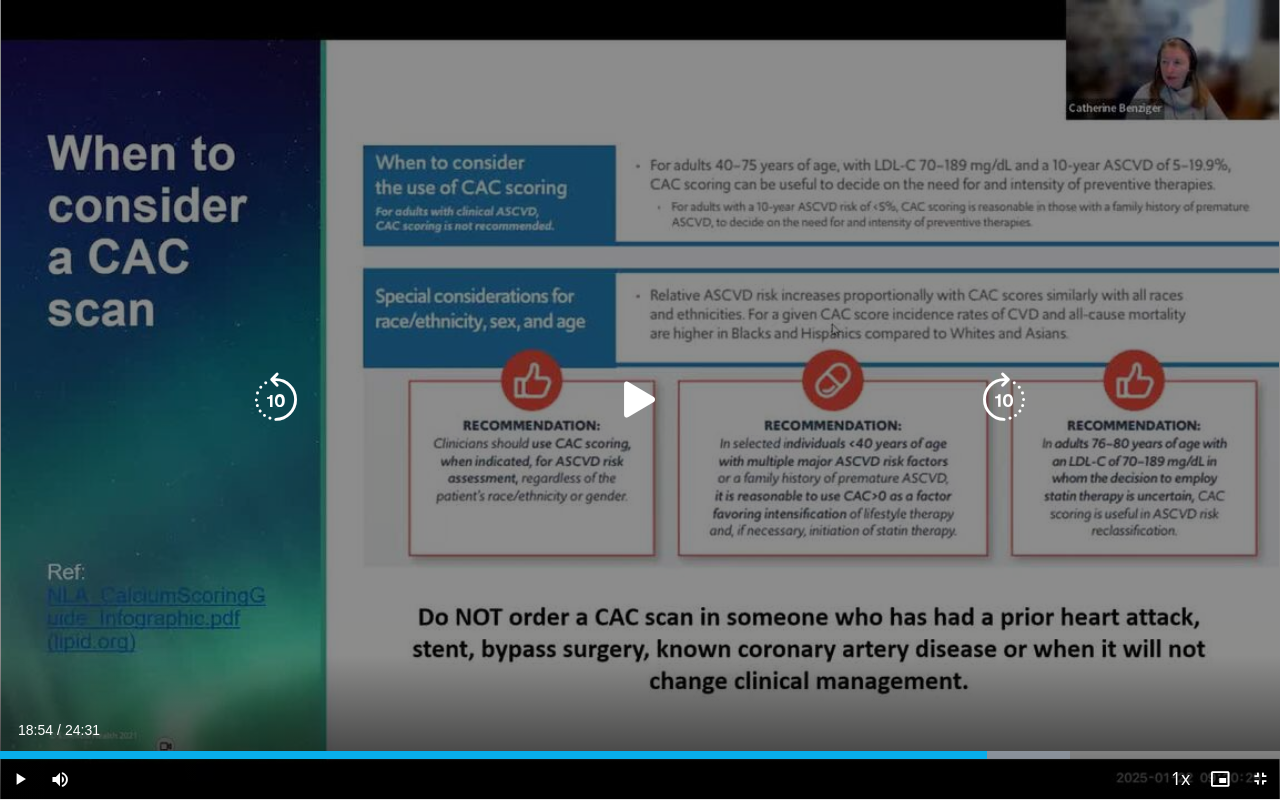 click at bounding box center [640, 400] 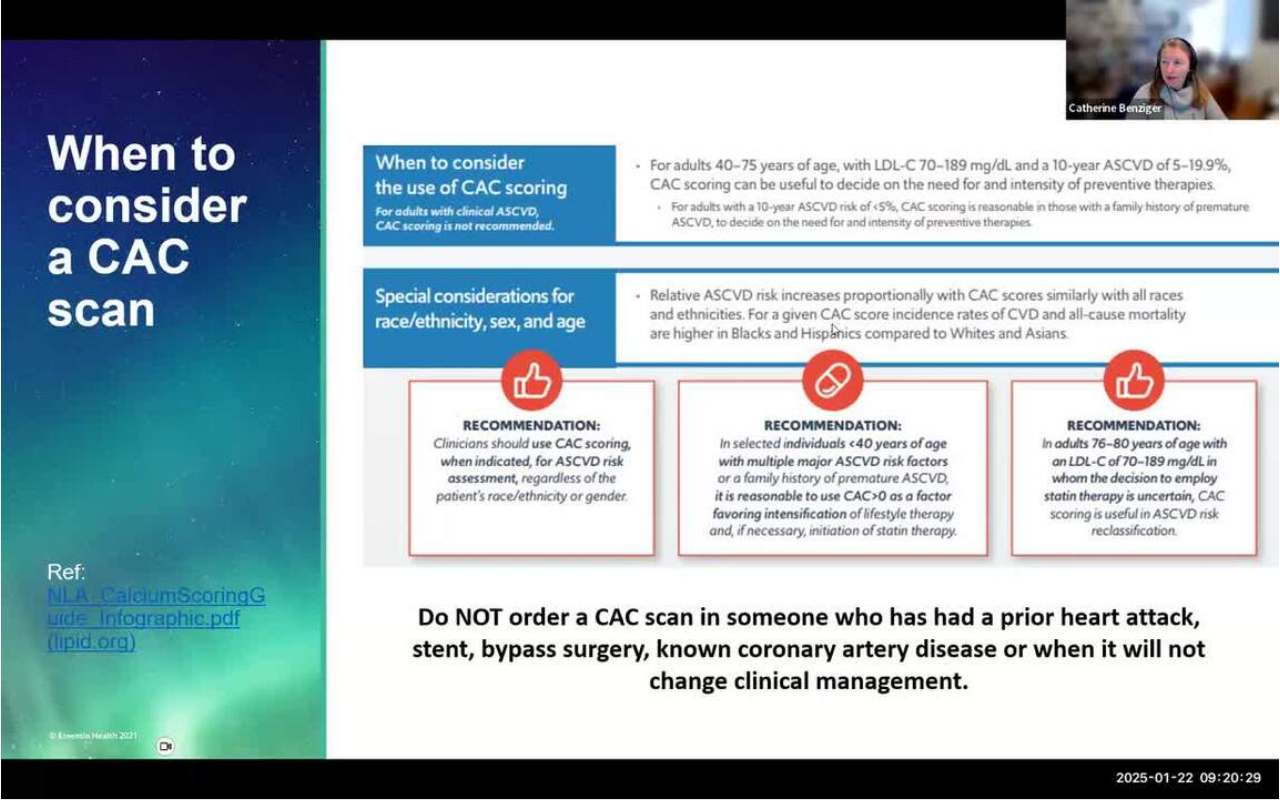 click on "10 seconds
Tap to unmute" at bounding box center [640, 399] 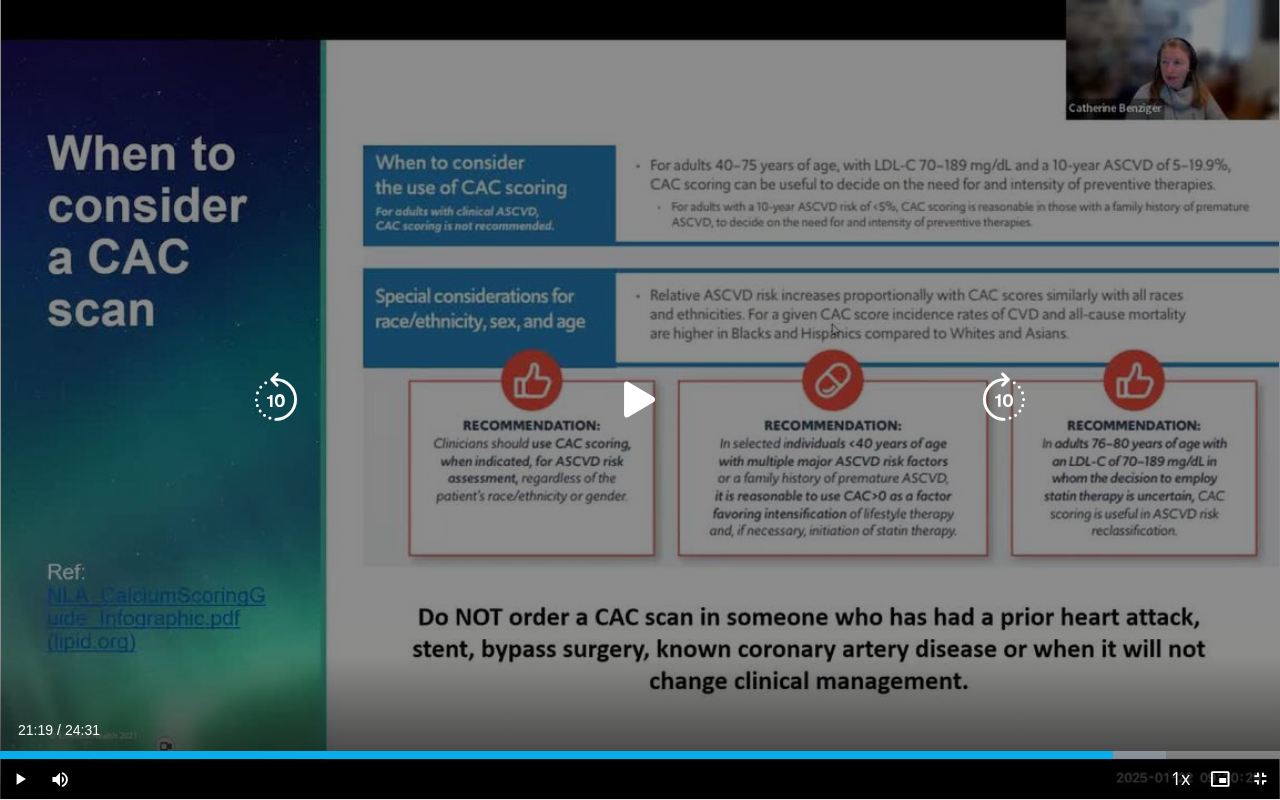 click at bounding box center (640, 400) 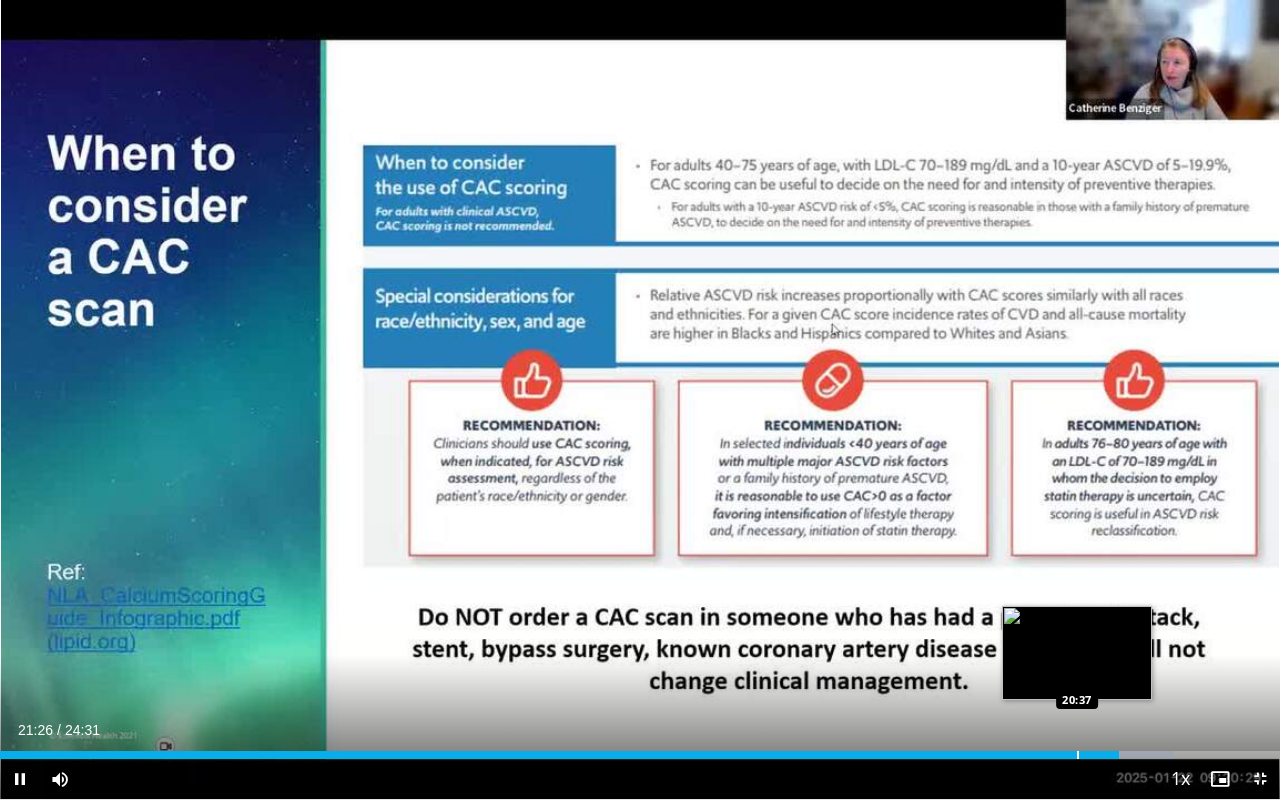 click on "Loaded :  91.71% 21:26 20:37" at bounding box center [640, 749] 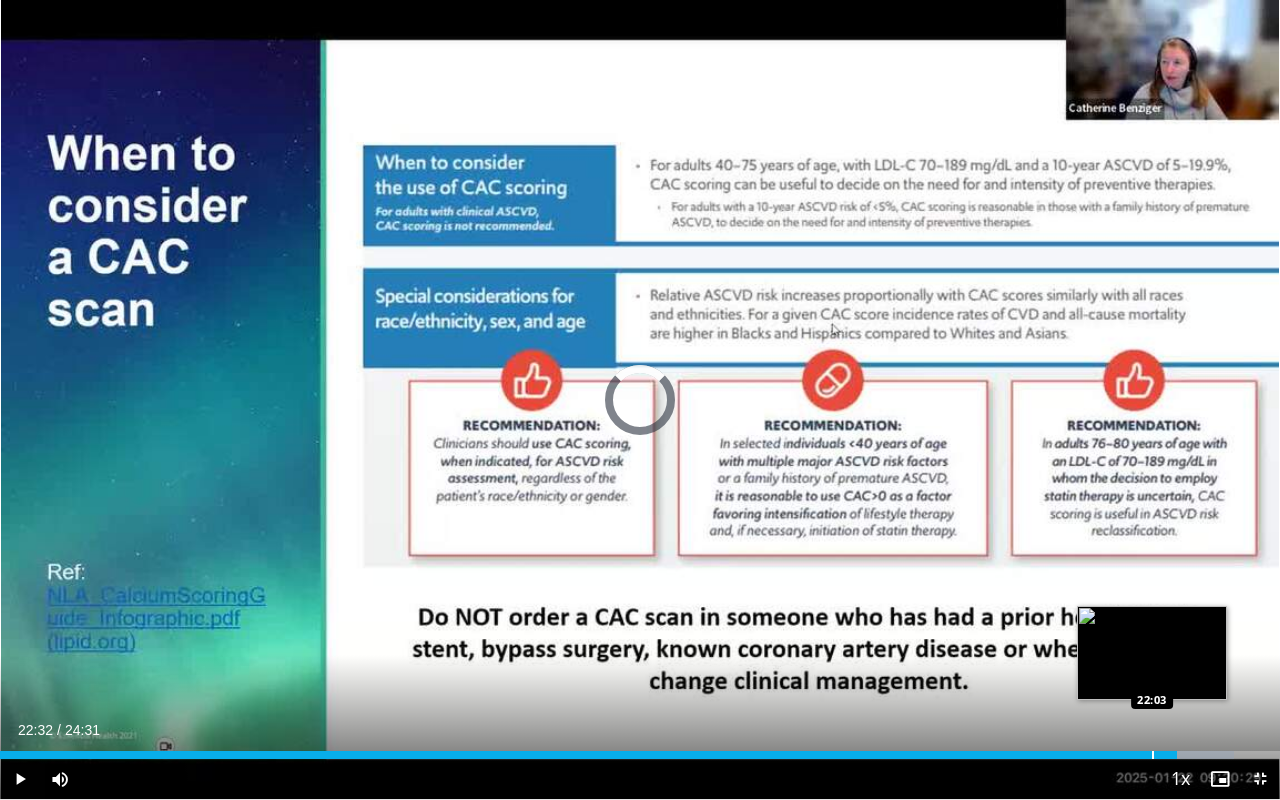 click at bounding box center (1153, 755) 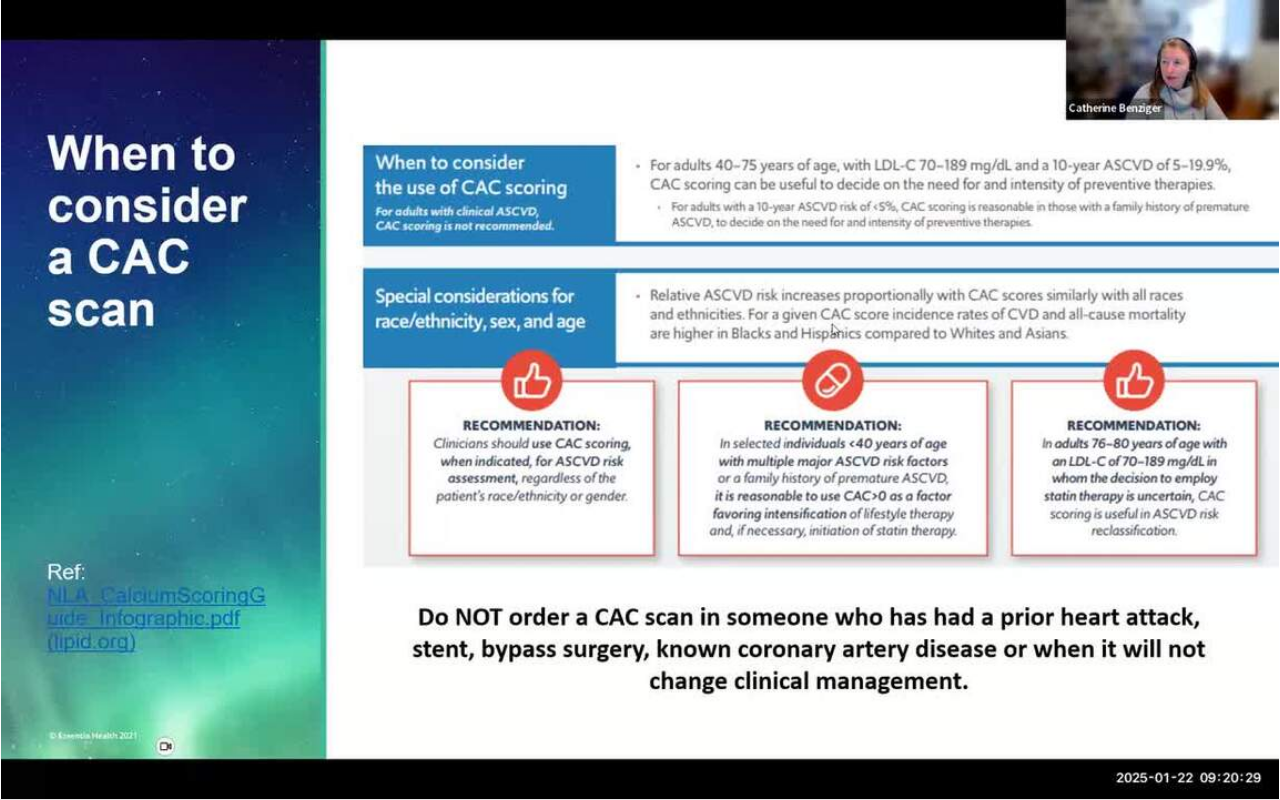 click on "10 seconds
Tap to unmute" at bounding box center [640, 399] 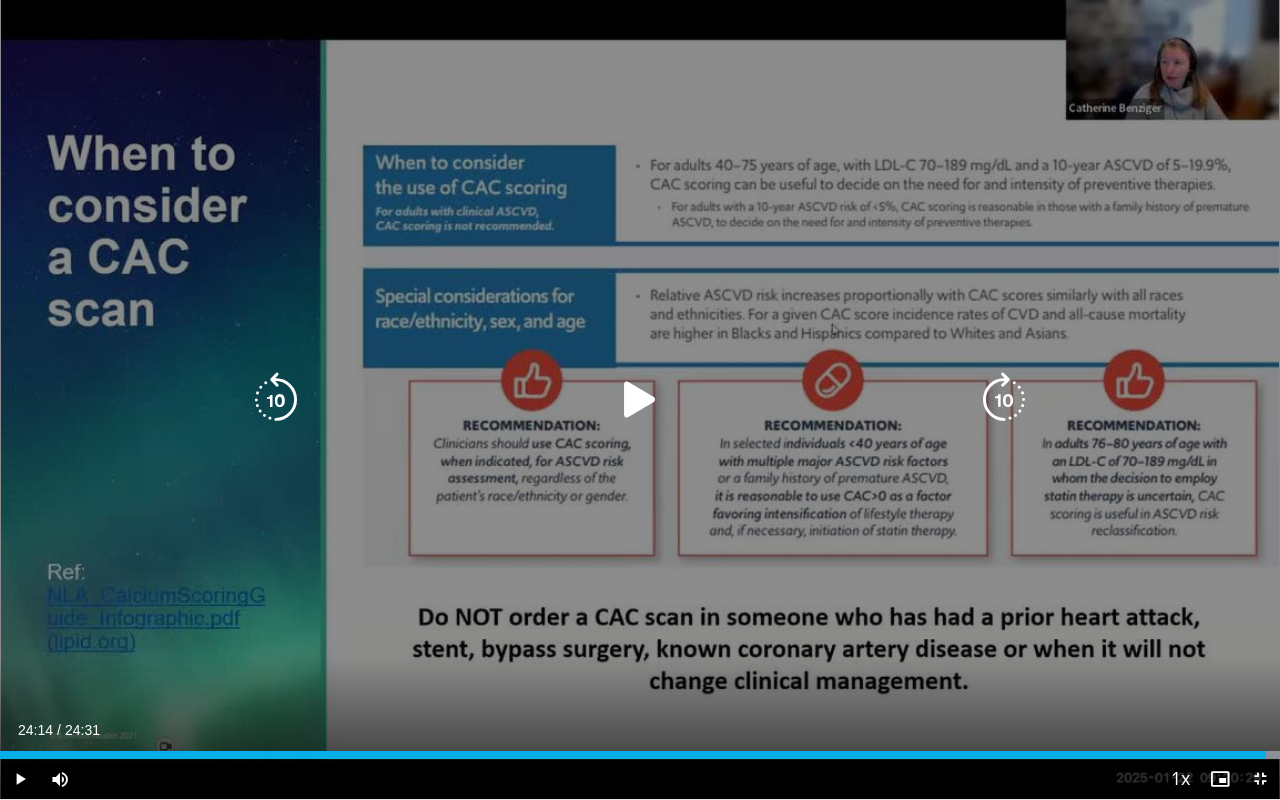 click on "10 seconds
Tap to unmute" at bounding box center [640, 399] 